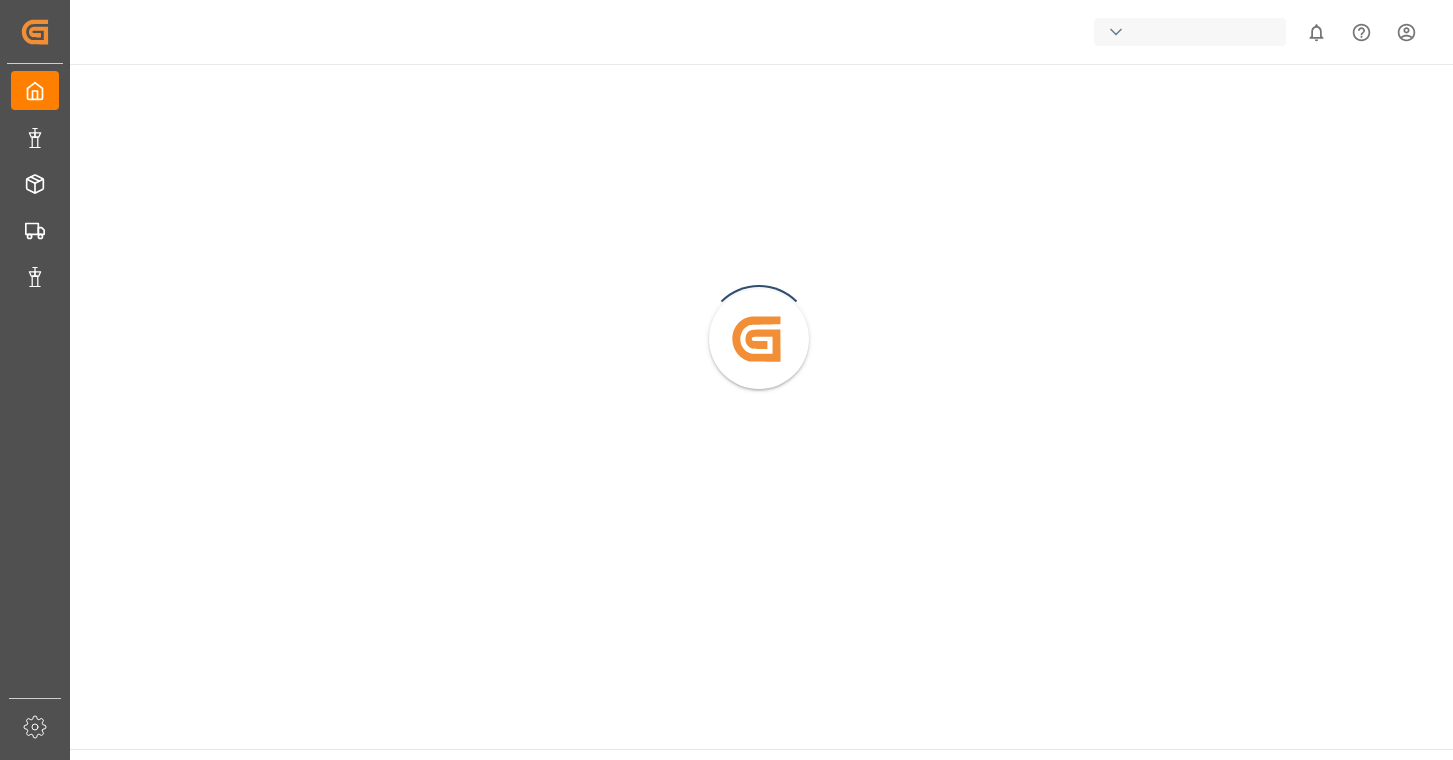 scroll, scrollTop: 0, scrollLeft: 0, axis: both 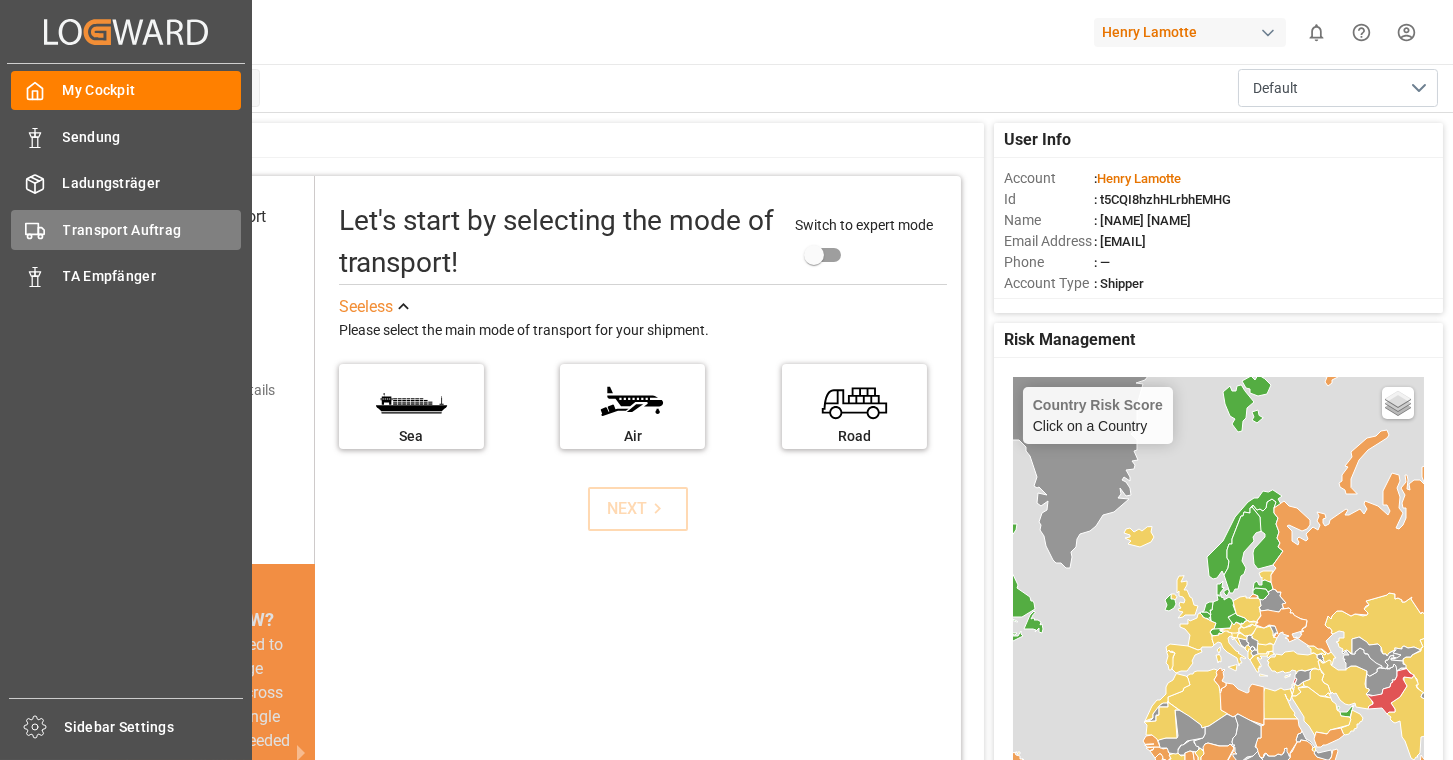 click on "Transport Auftrag Transport Auftrag" at bounding box center (126, 229) 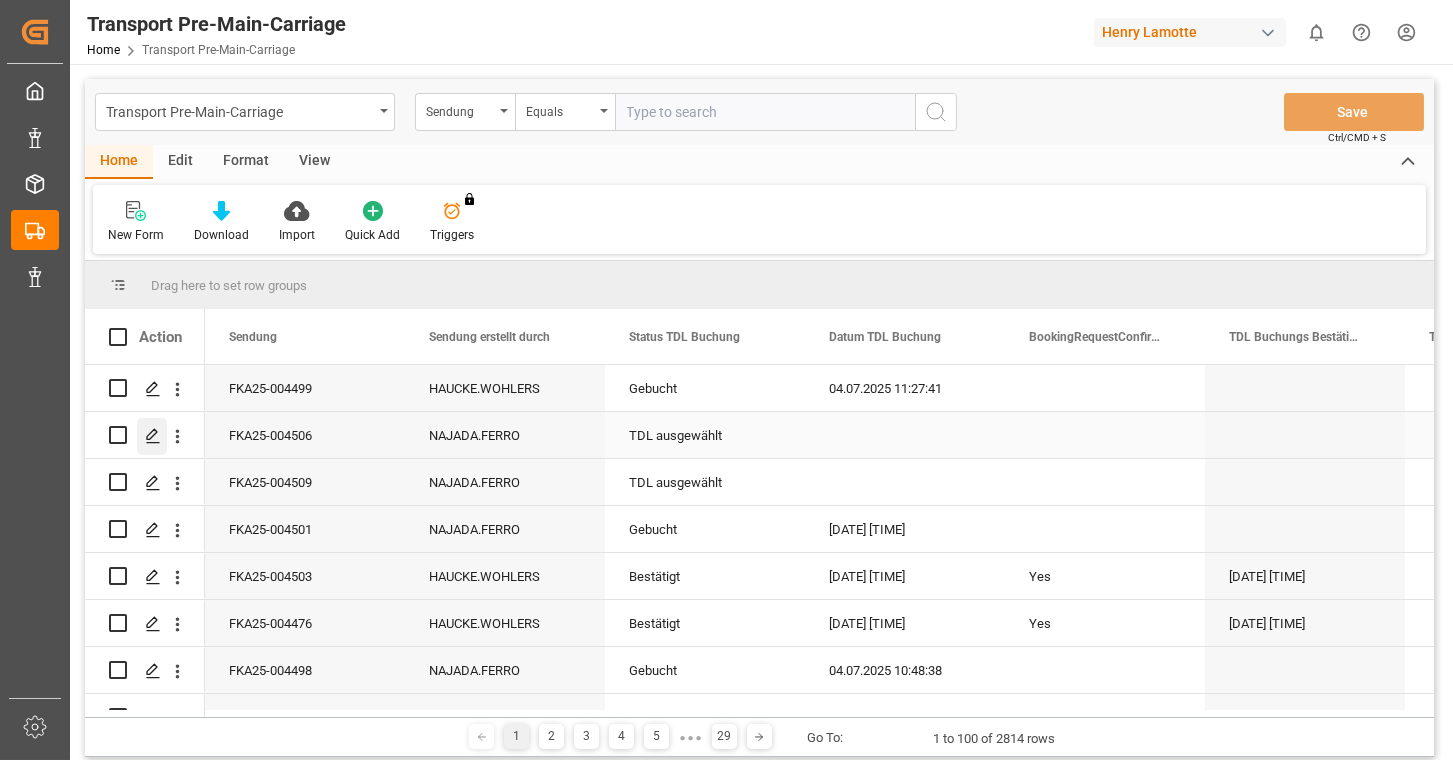click at bounding box center [153, 436] 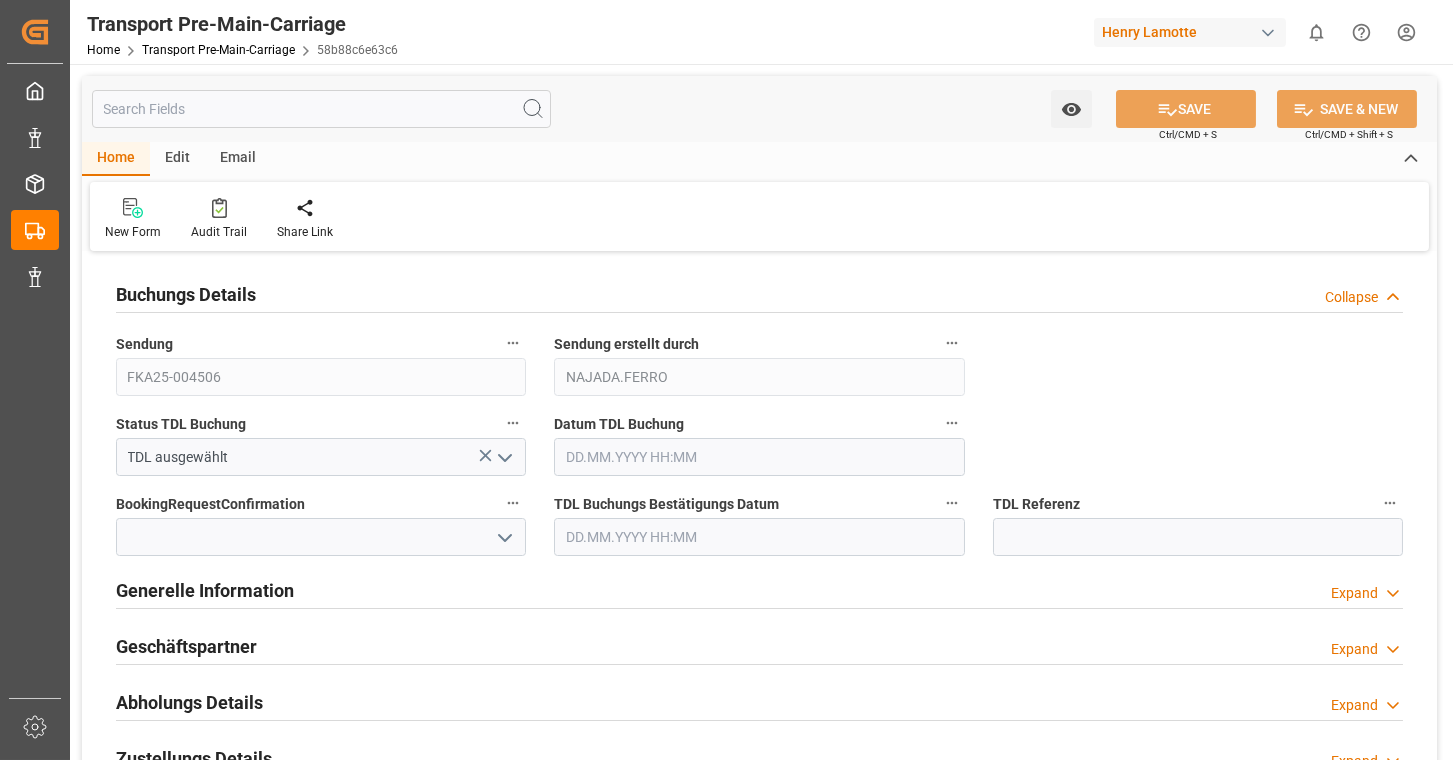 click on "Email" at bounding box center (238, 159) 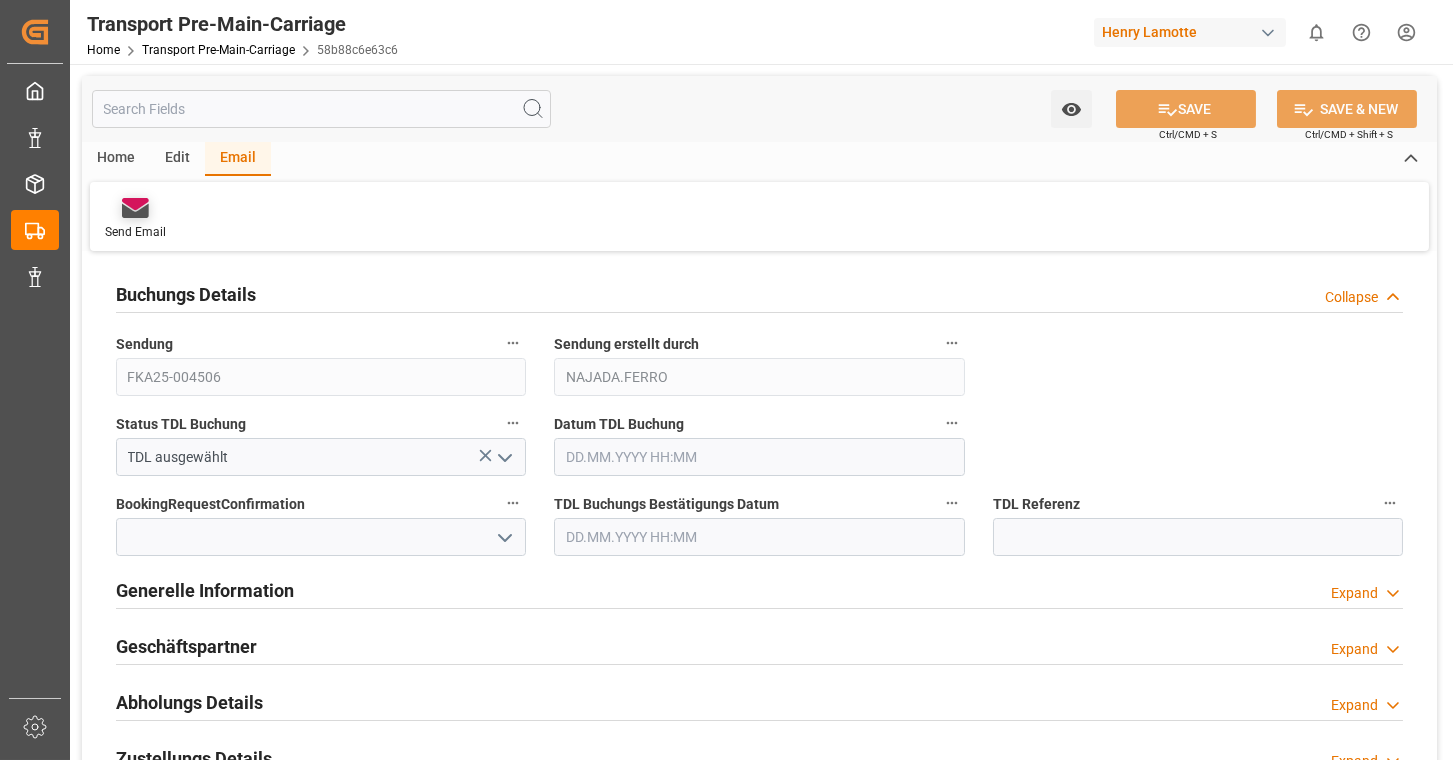 click at bounding box center (135, 211) 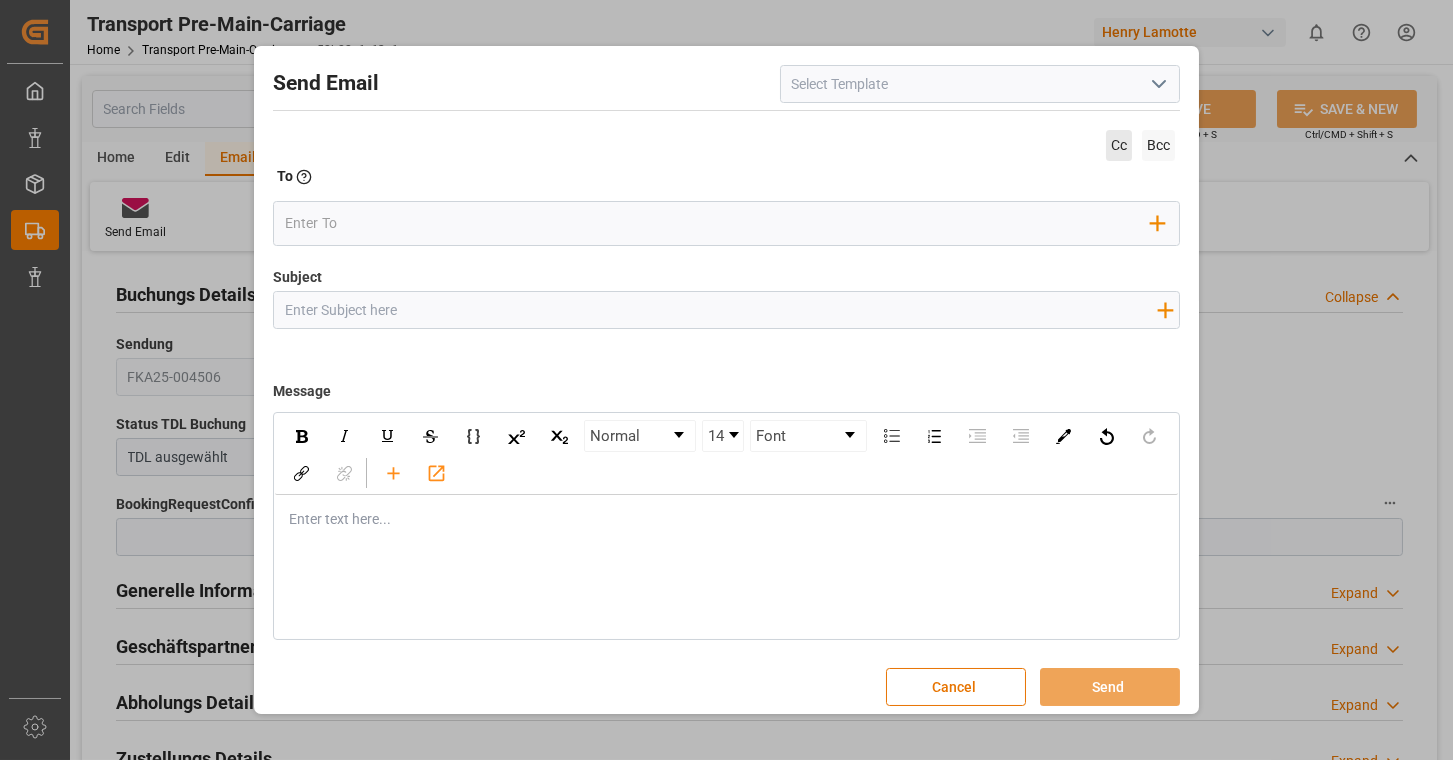 click on "Cc" at bounding box center (1119, 145) 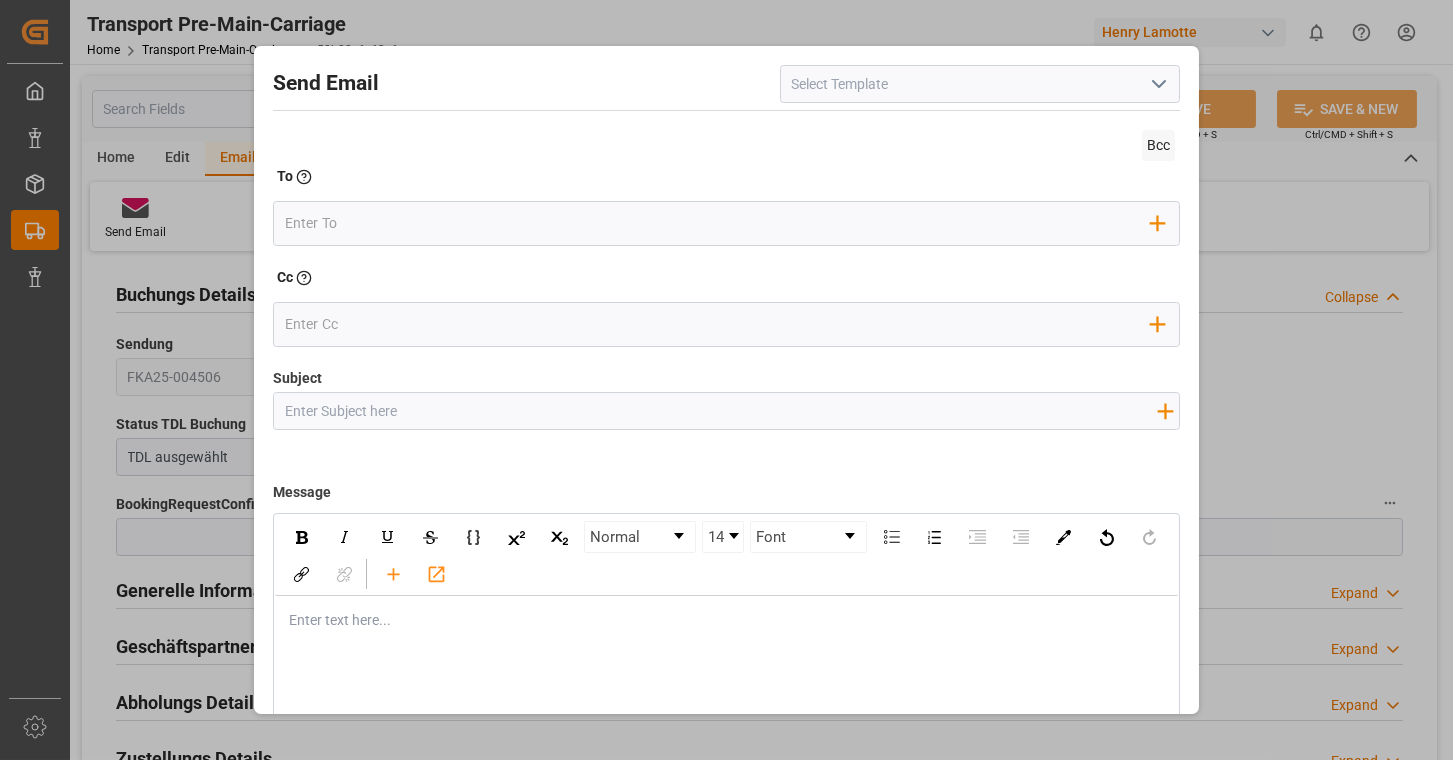 click at bounding box center [1159, 84] 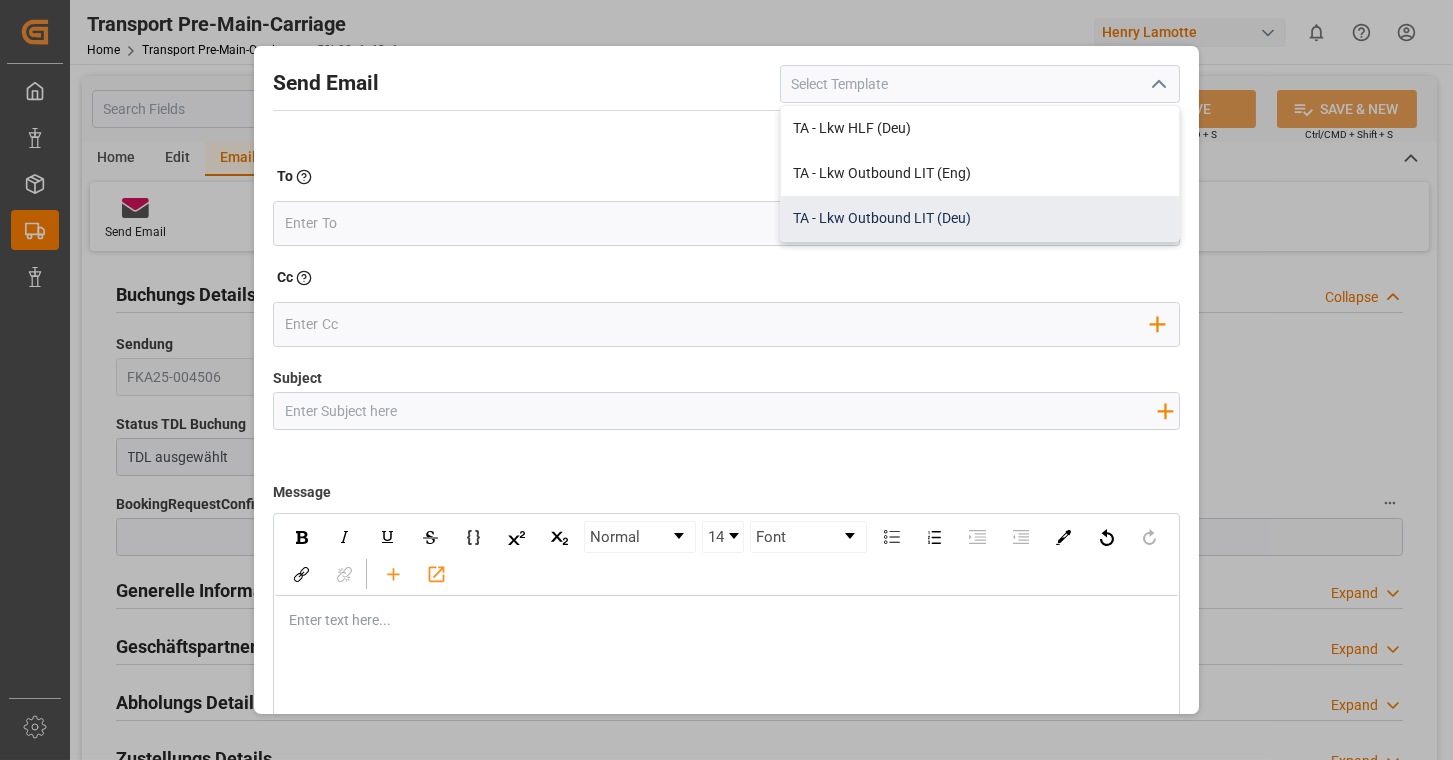 click on "TA - Lkw Outbound LIT (Deu)" at bounding box center (980, 218) 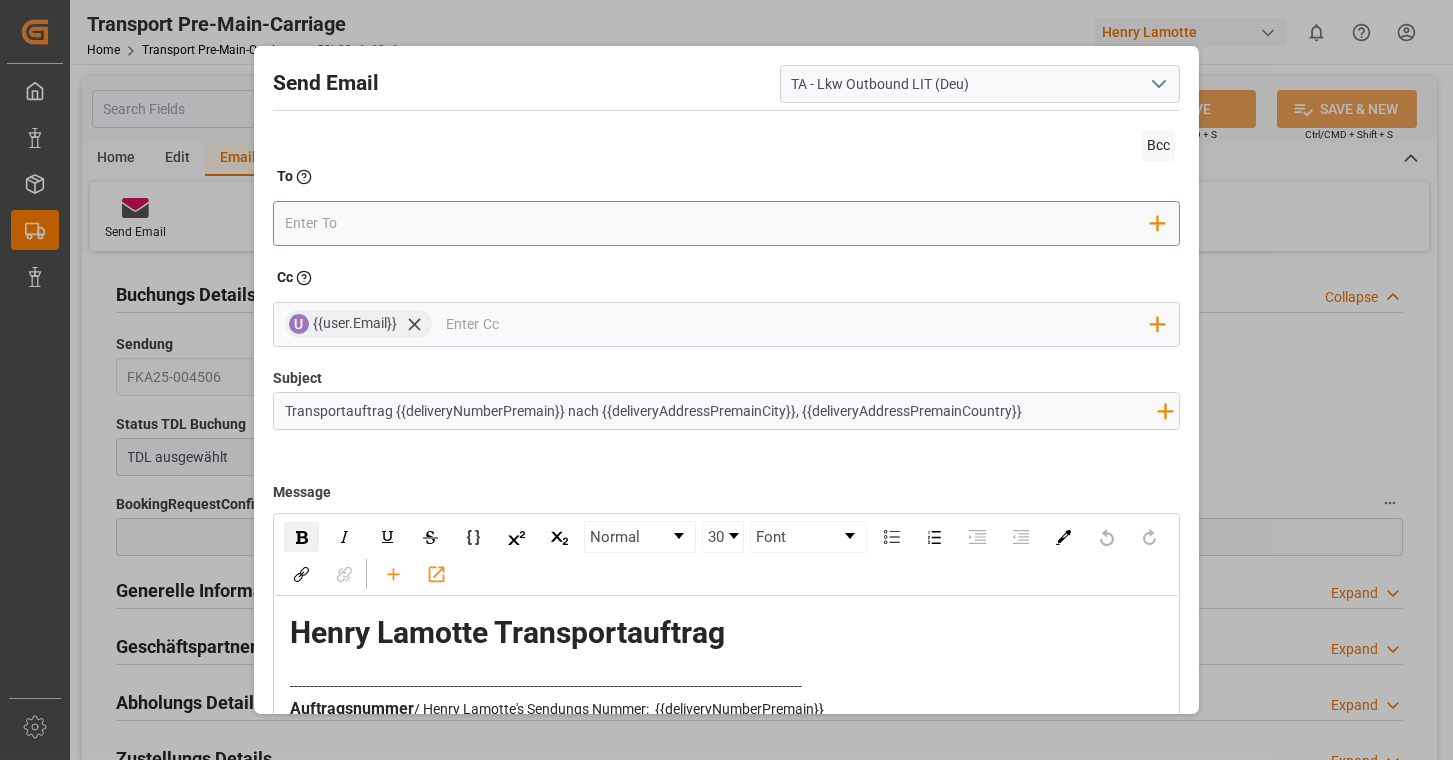 click at bounding box center (718, 223) 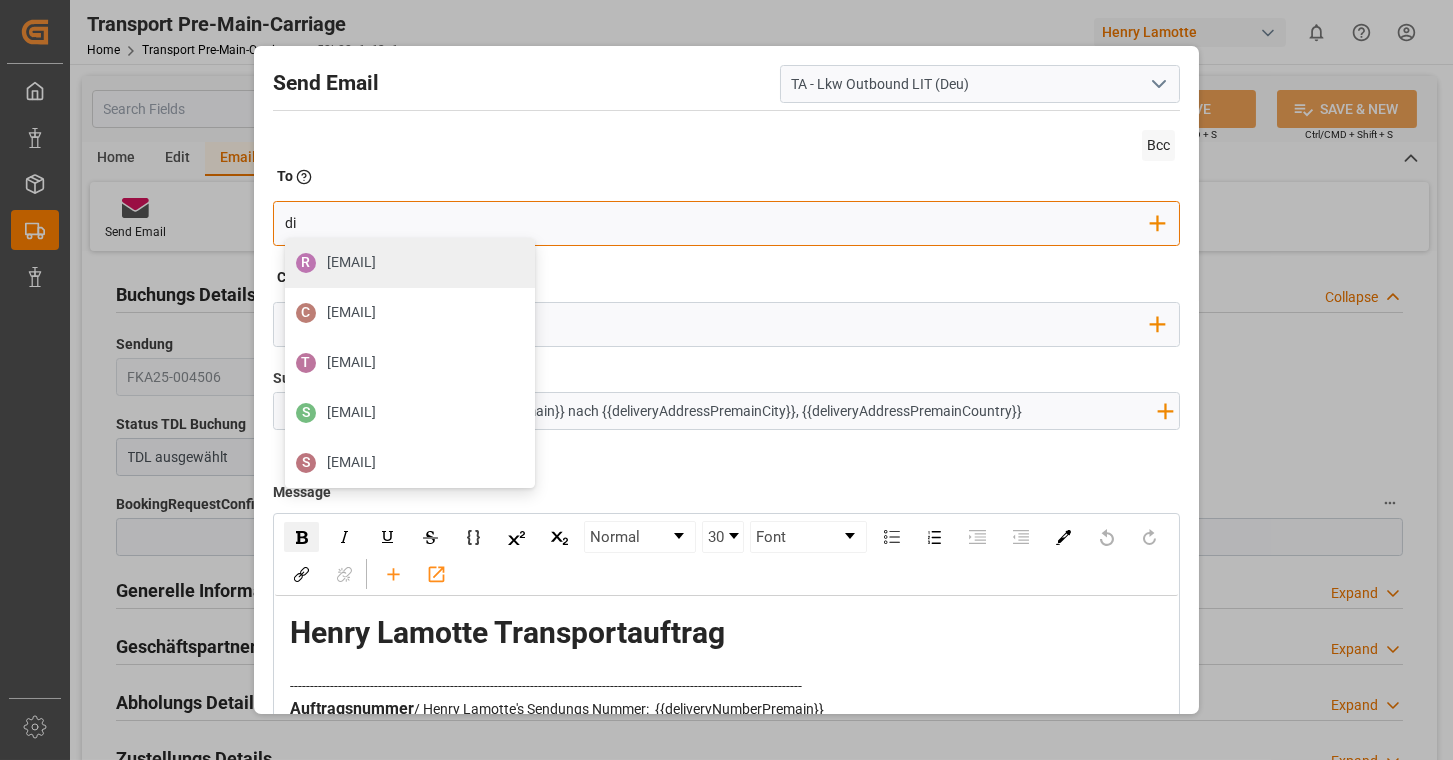 type on "[EMAIL]" 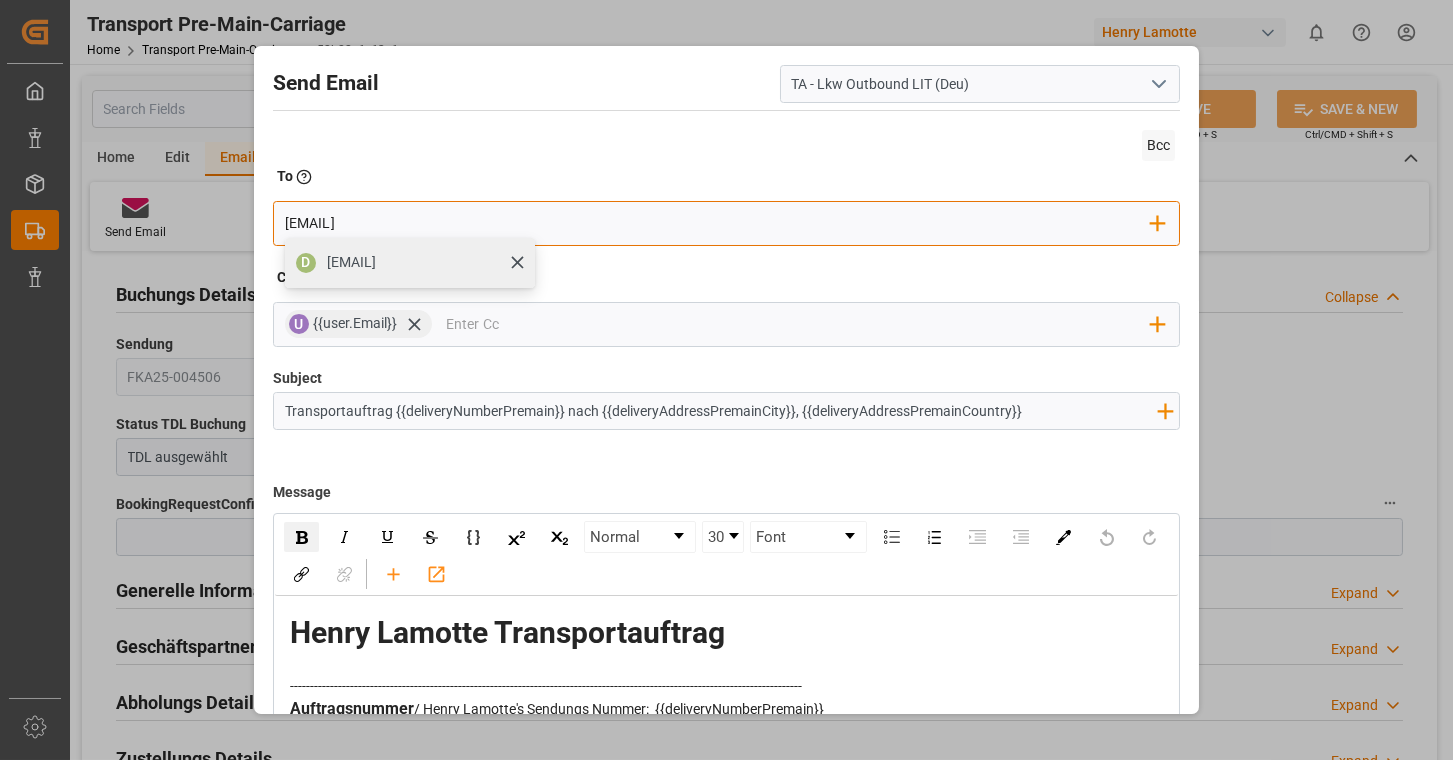 click on "[EMAIL]" at bounding box center (351, 262) 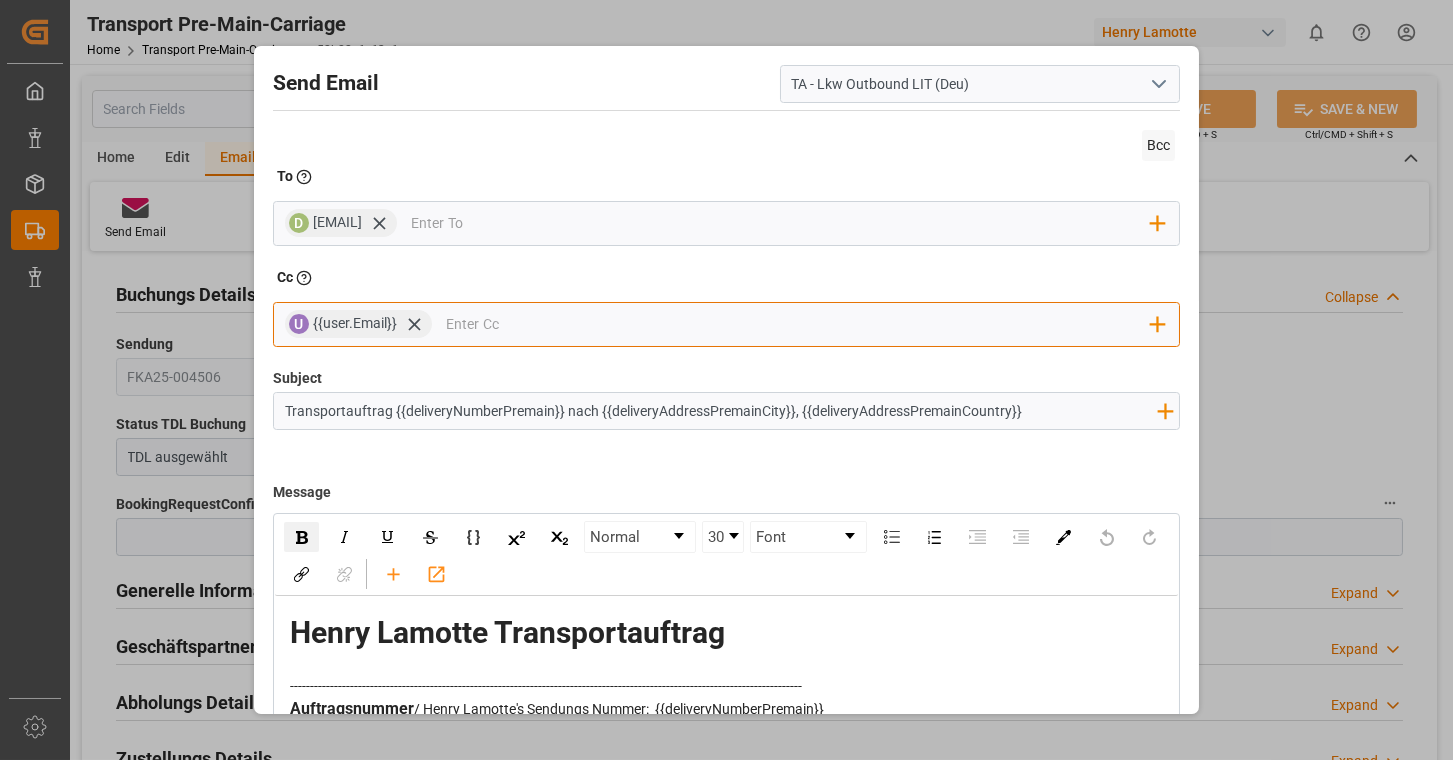 click at bounding box center (798, 324) 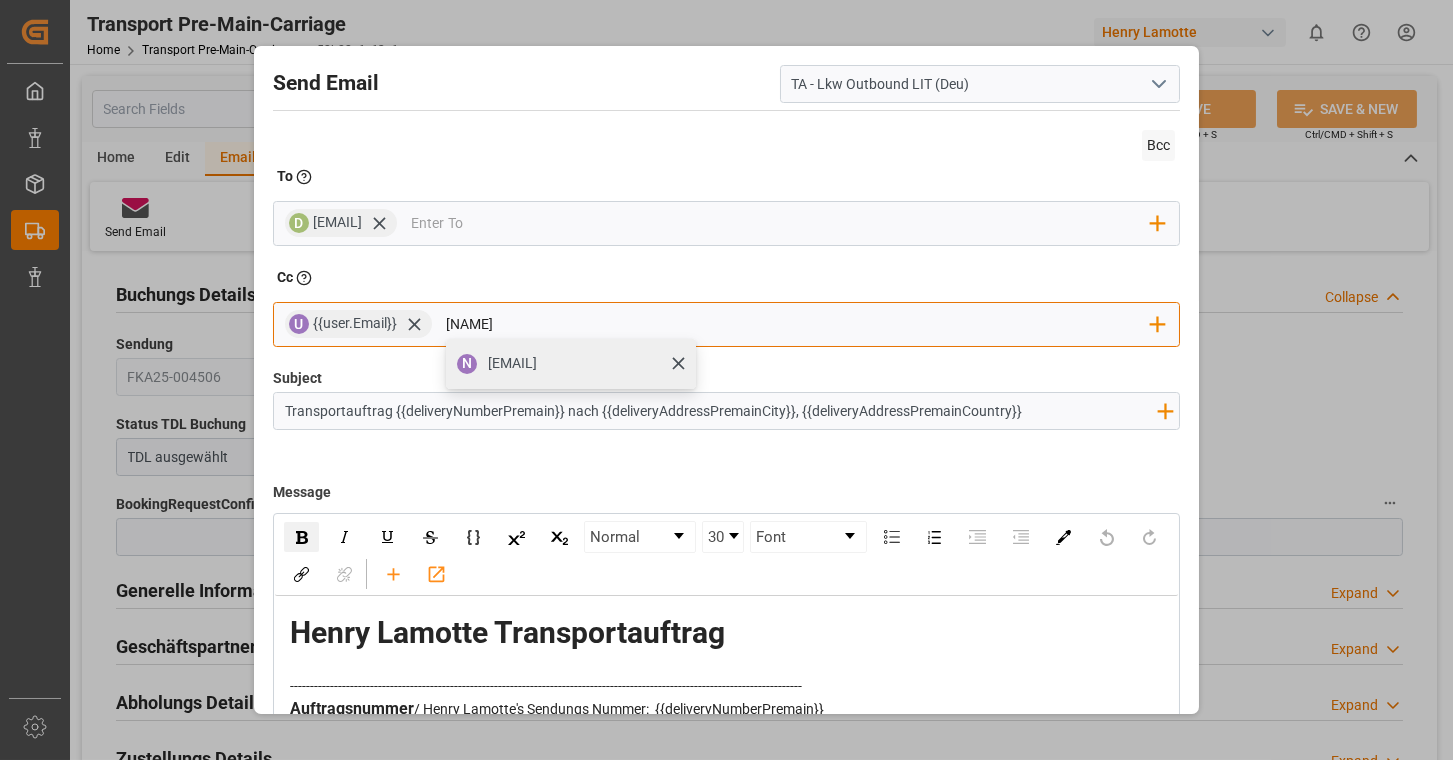 type on "[NAME]" 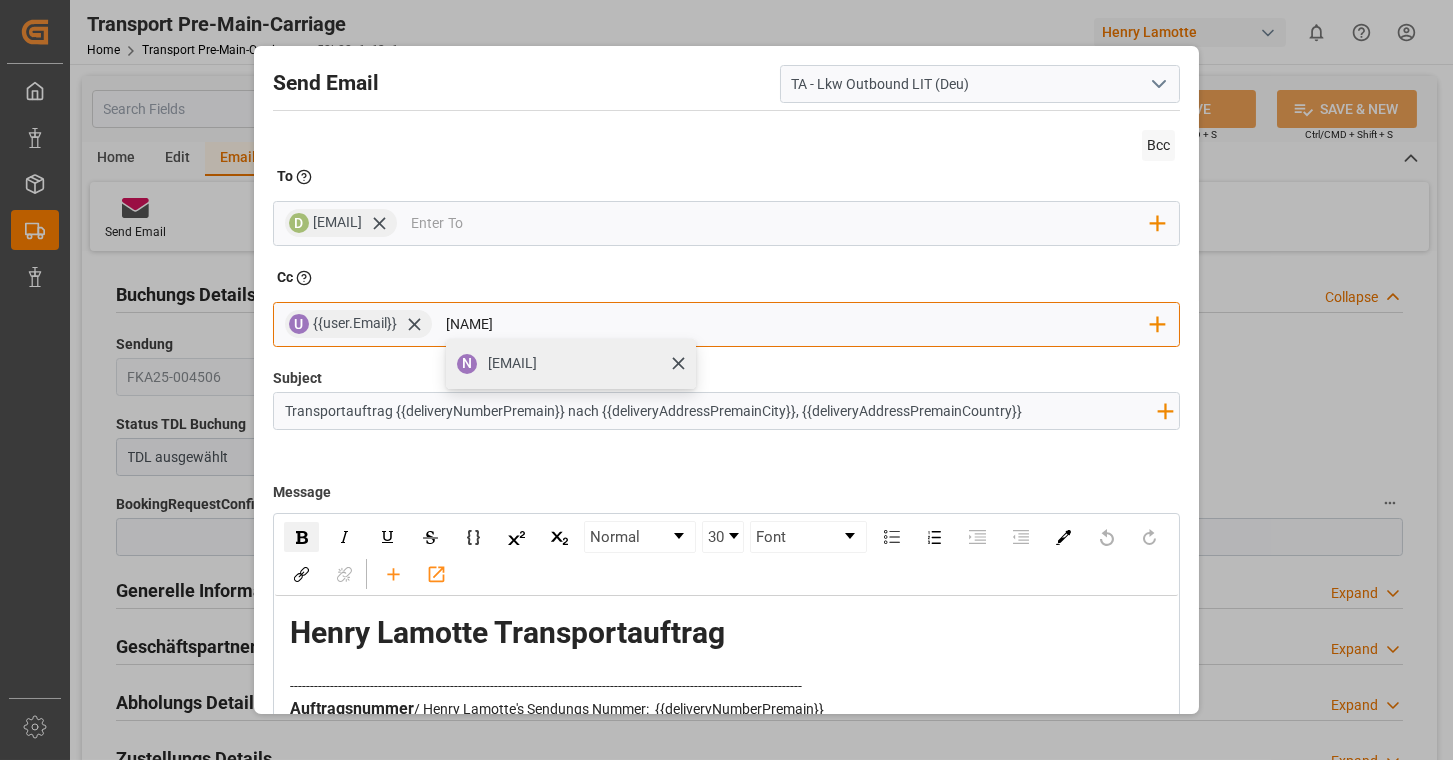 click on "N" at bounding box center (467, 363) 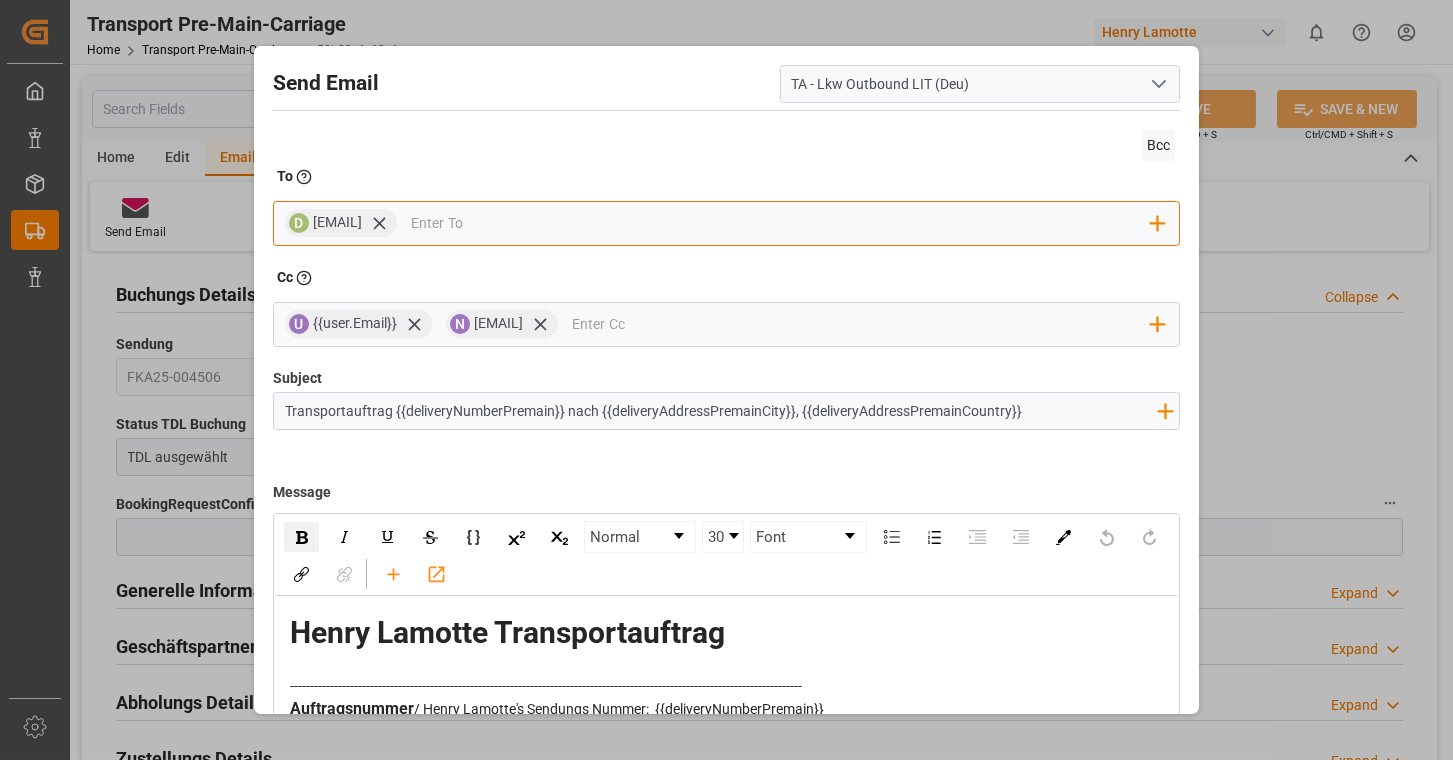 click at bounding box center [781, 223] 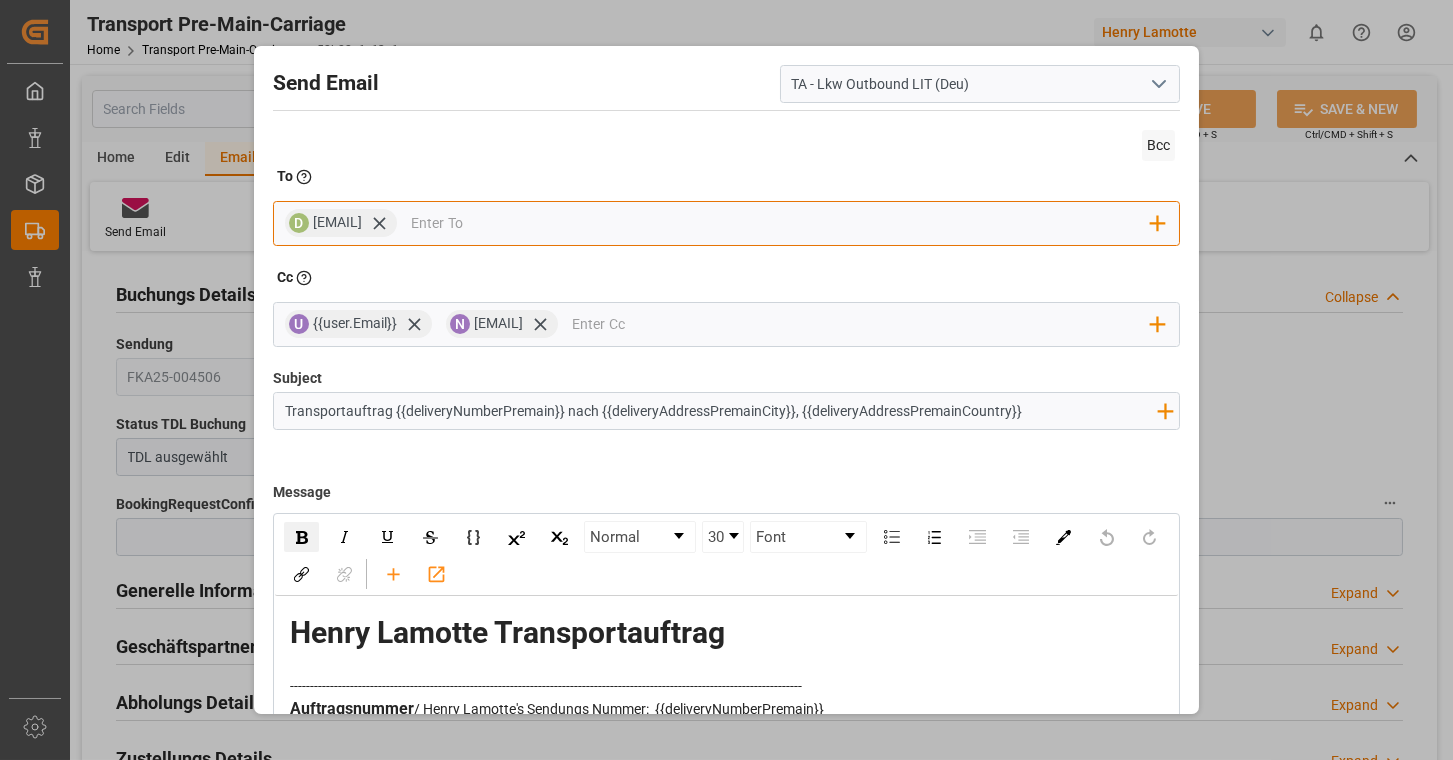paste on "[EMAIL]" 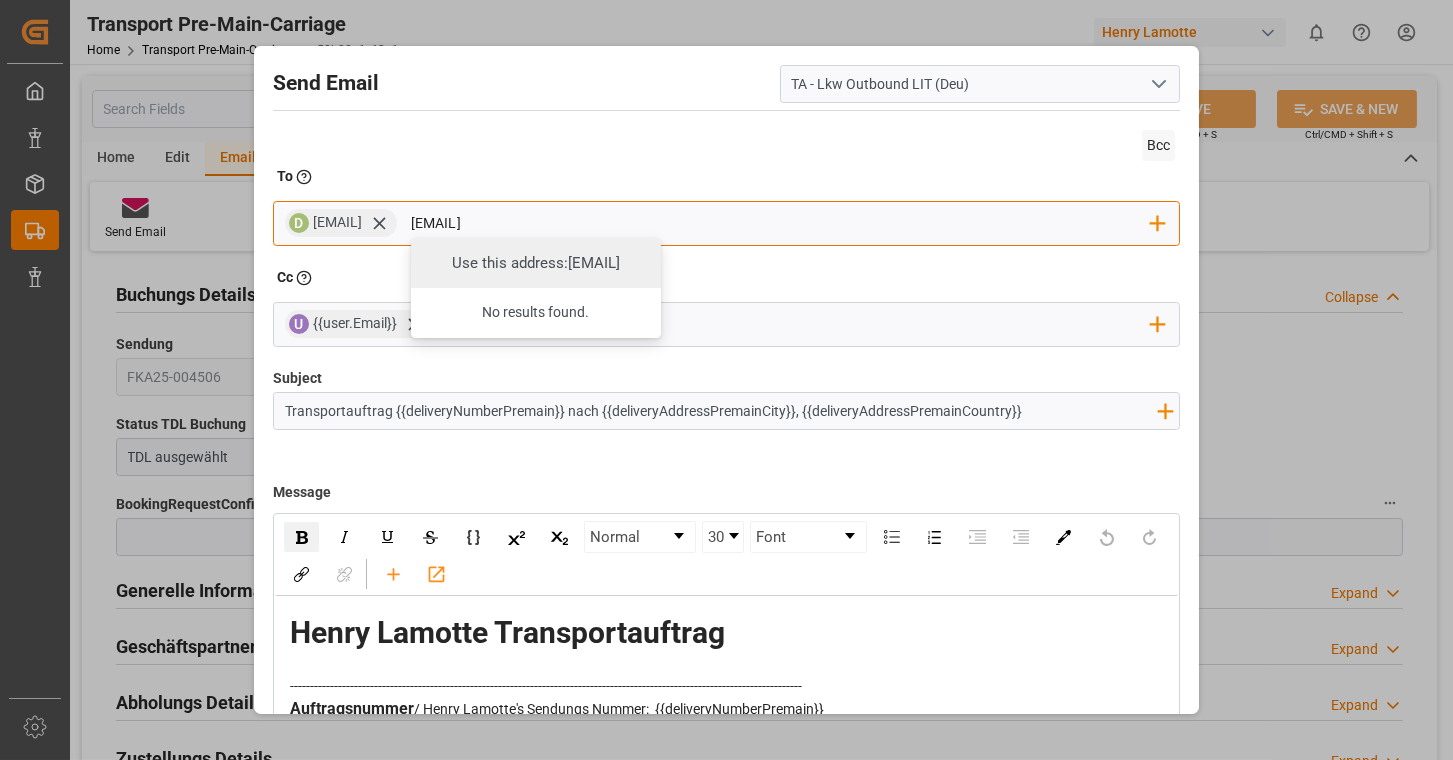 click on "[EMAIL]" at bounding box center (781, 223) 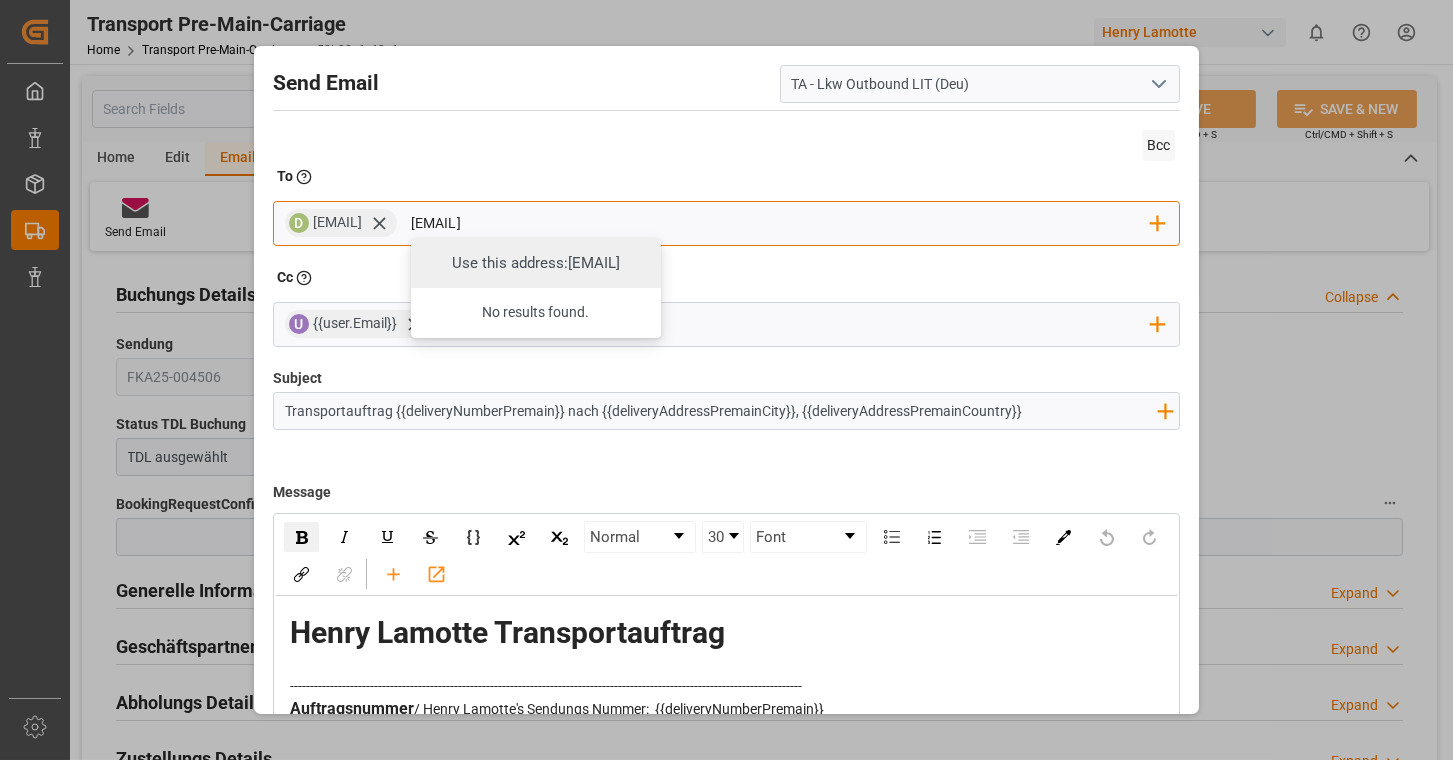 click on "Use this address:  [EMAIL]" at bounding box center (536, 263) 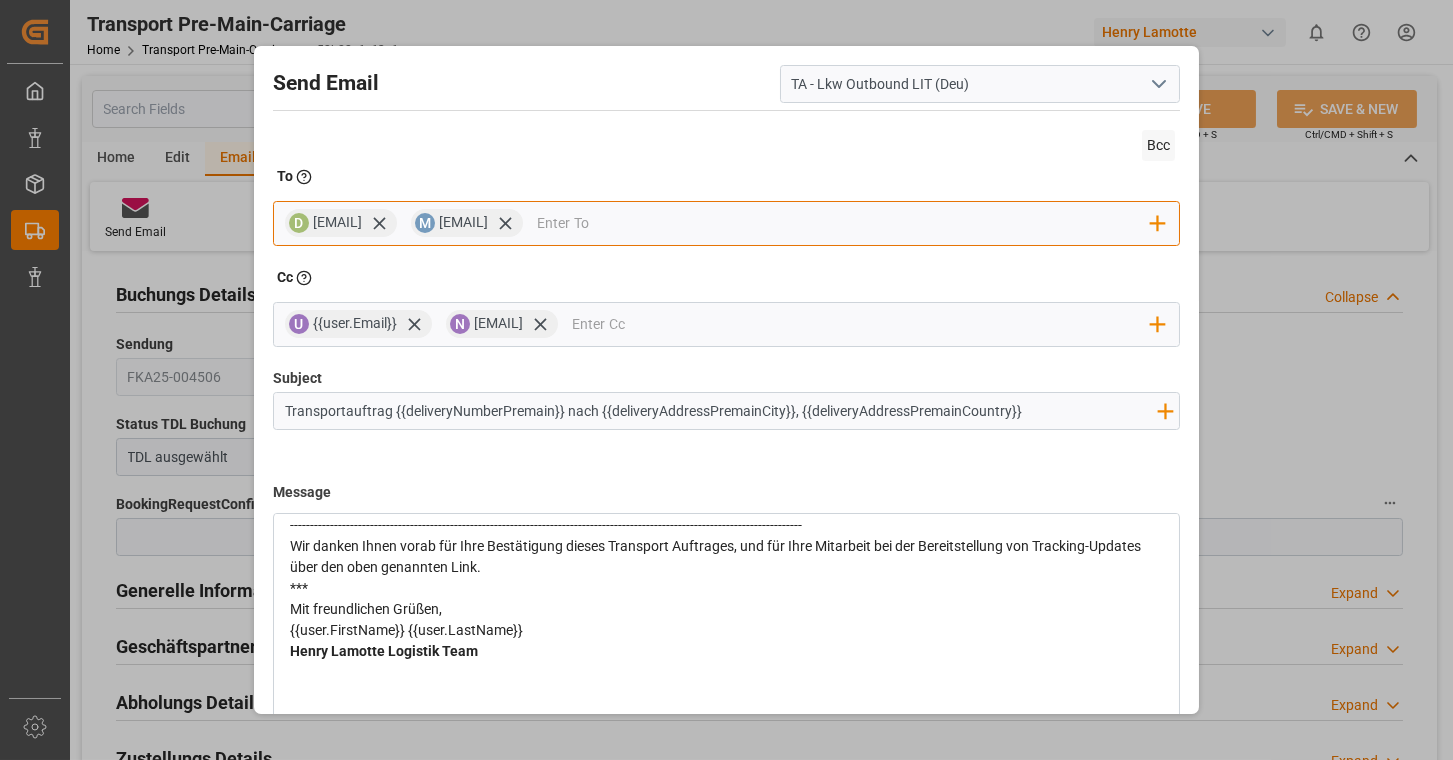 scroll, scrollTop: 1771, scrollLeft: 0, axis: vertical 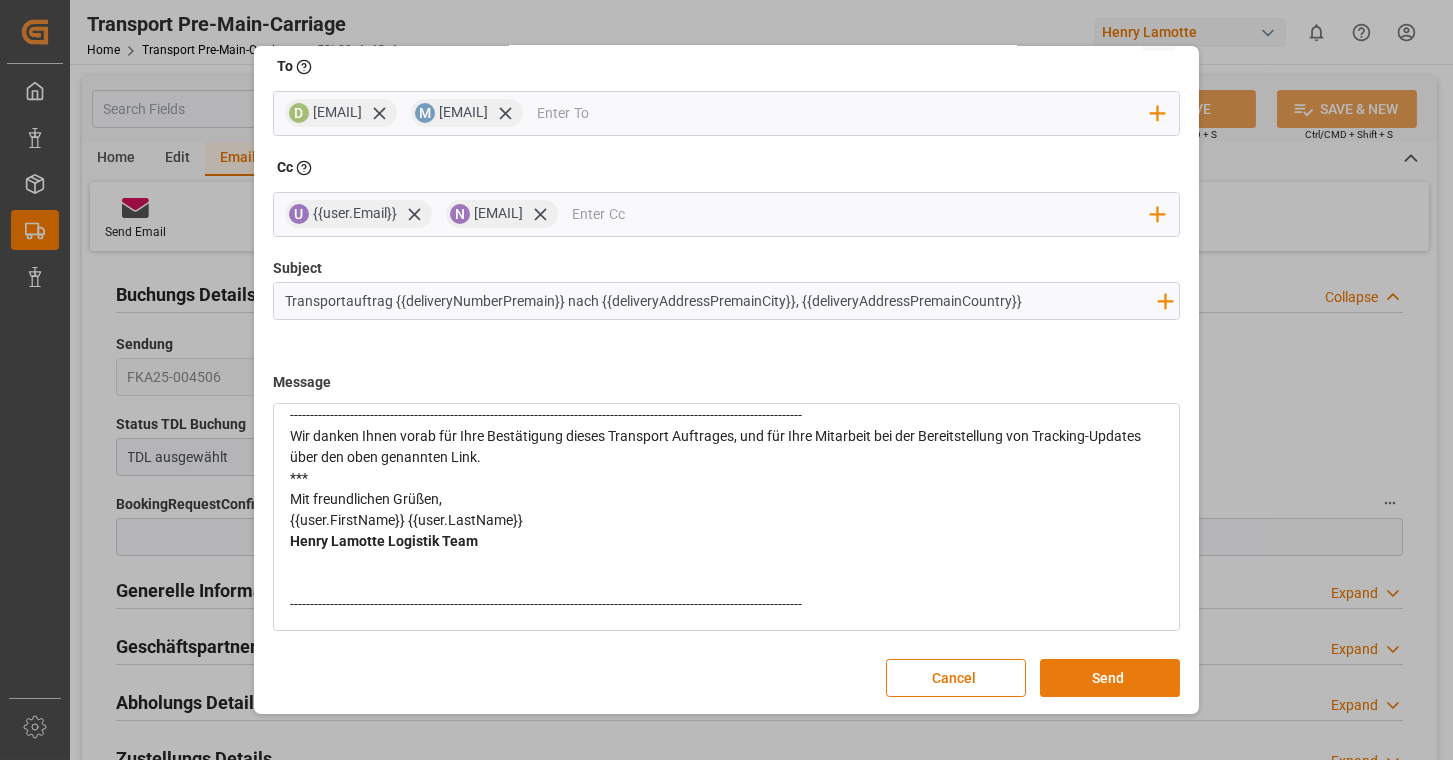click on "Send" at bounding box center (1110, 678) 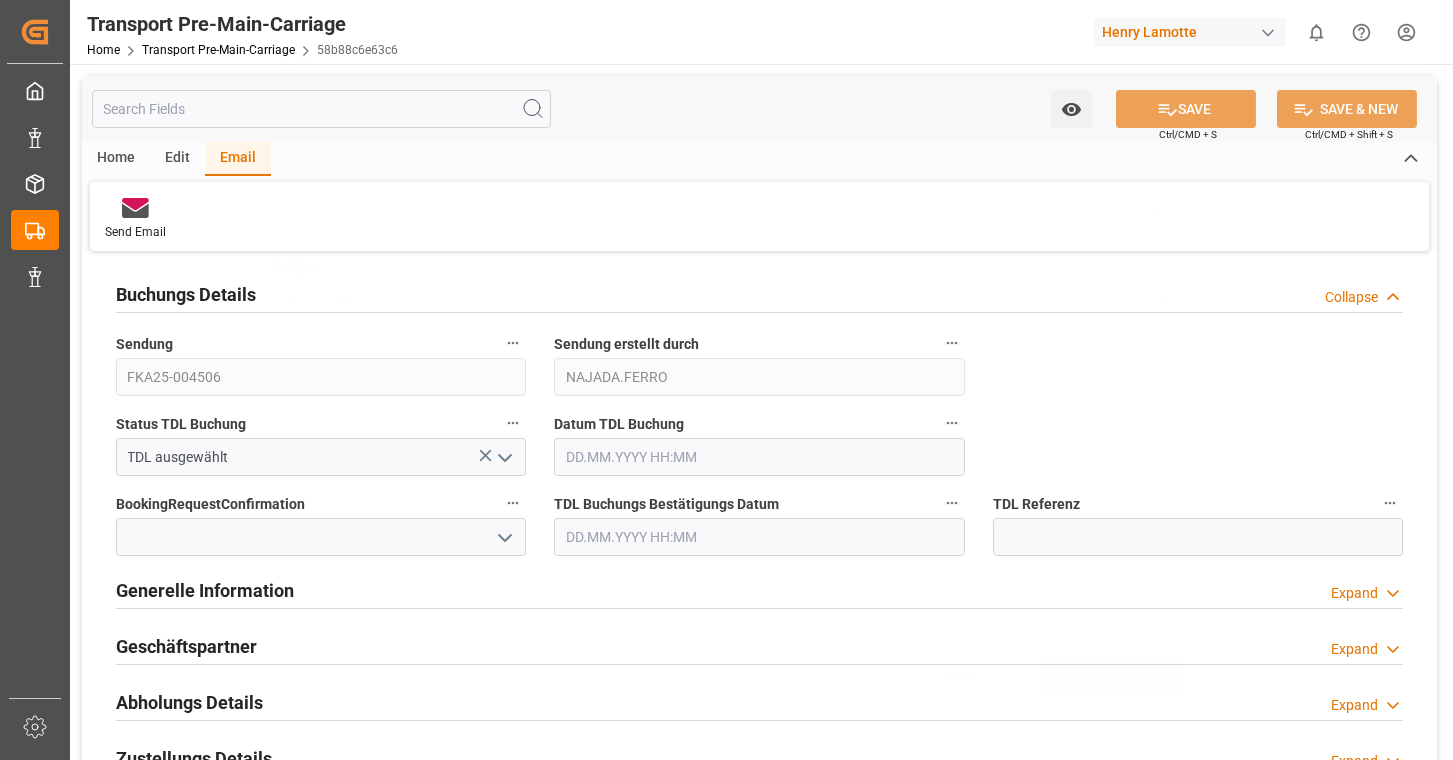 scroll, scrollTop: 0, scrollLeft: 0, axis: both 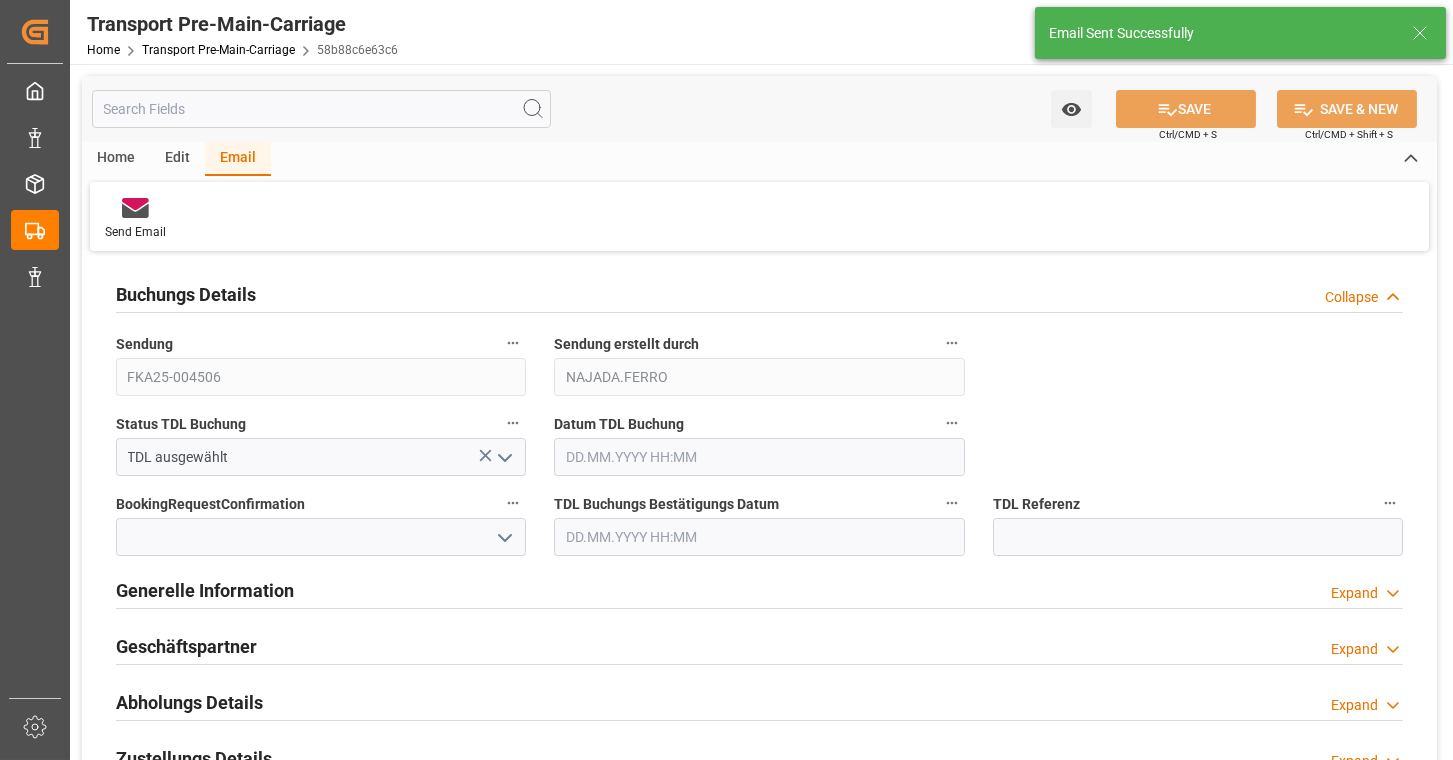 click at bounding box center (505, 458) 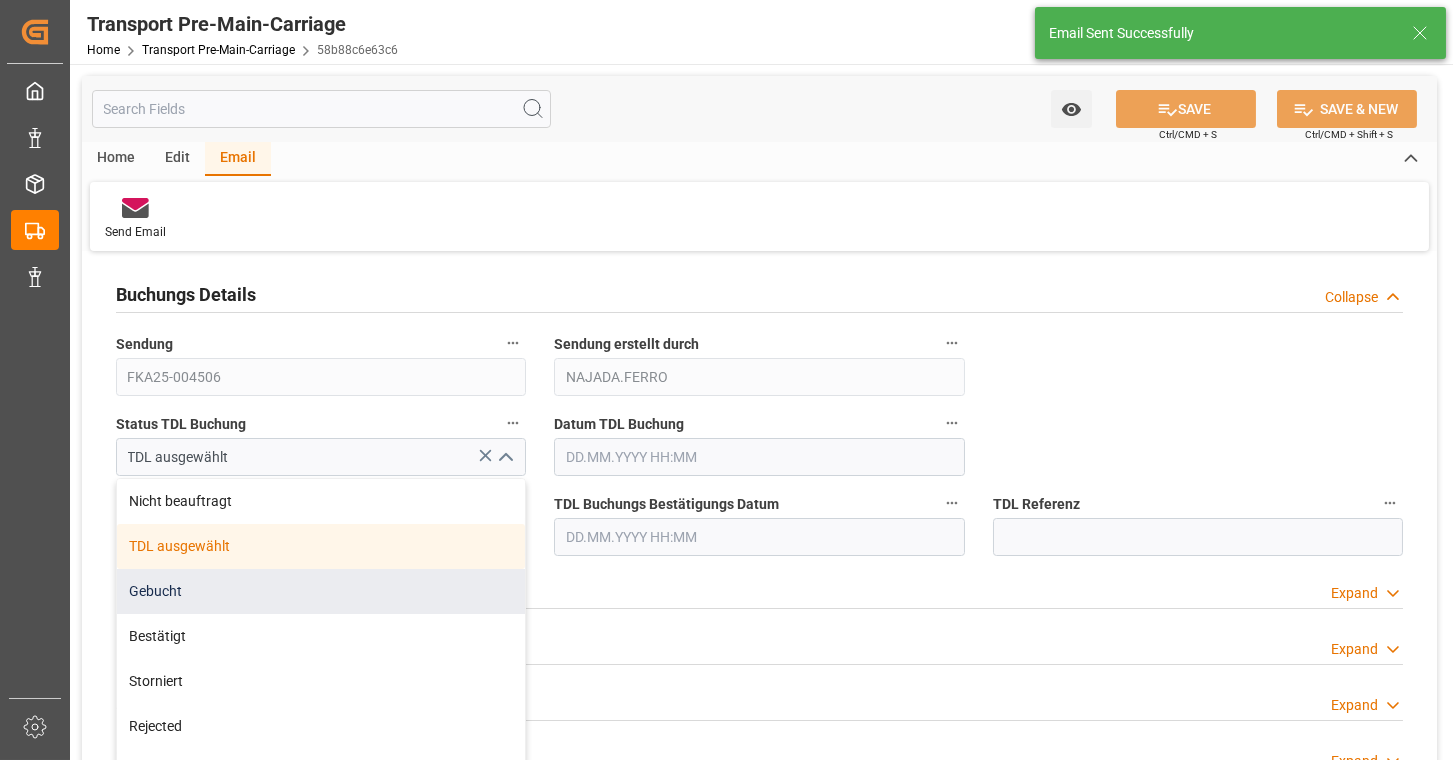 click on "Gebucht" at bounding box center (321, 591) 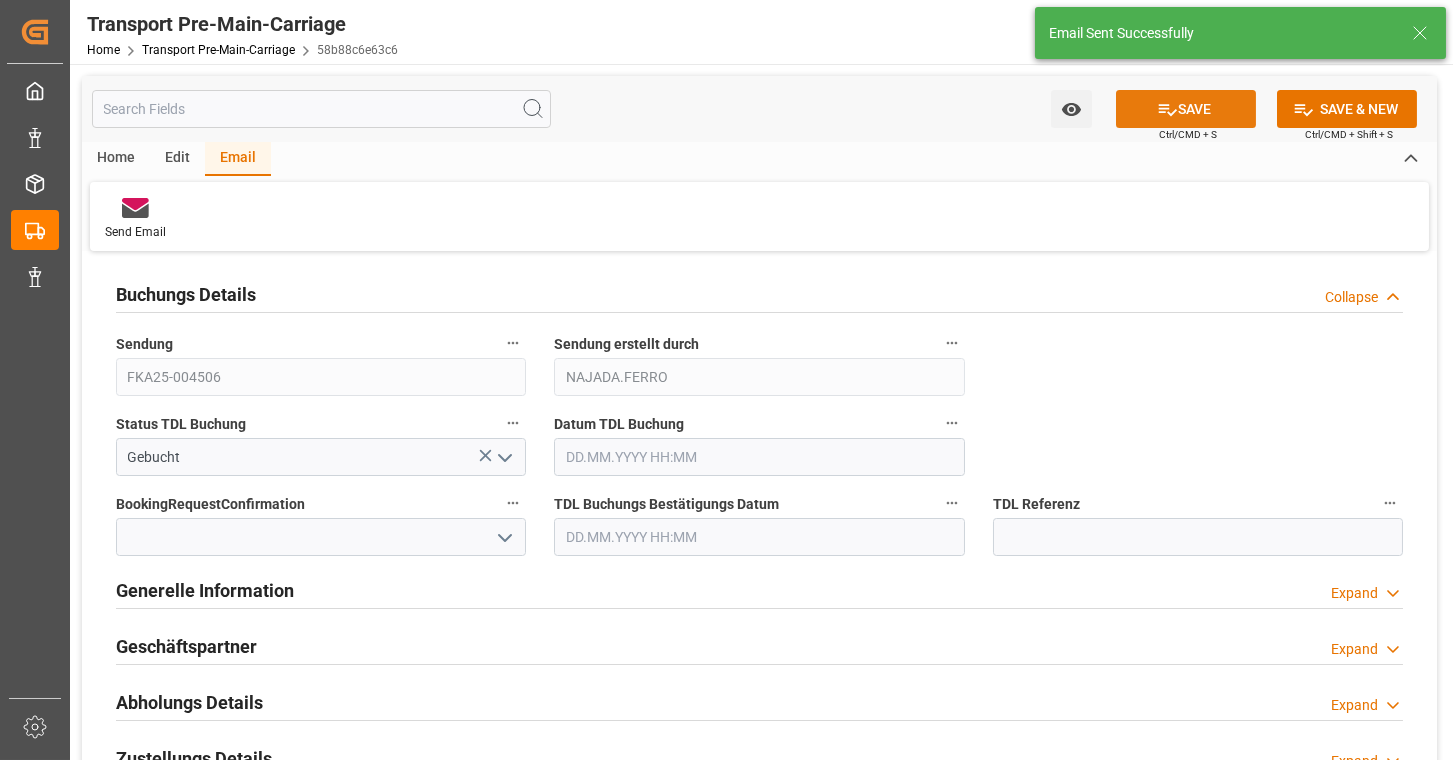 click on "SAVE" at bounding box center [1186, 109] 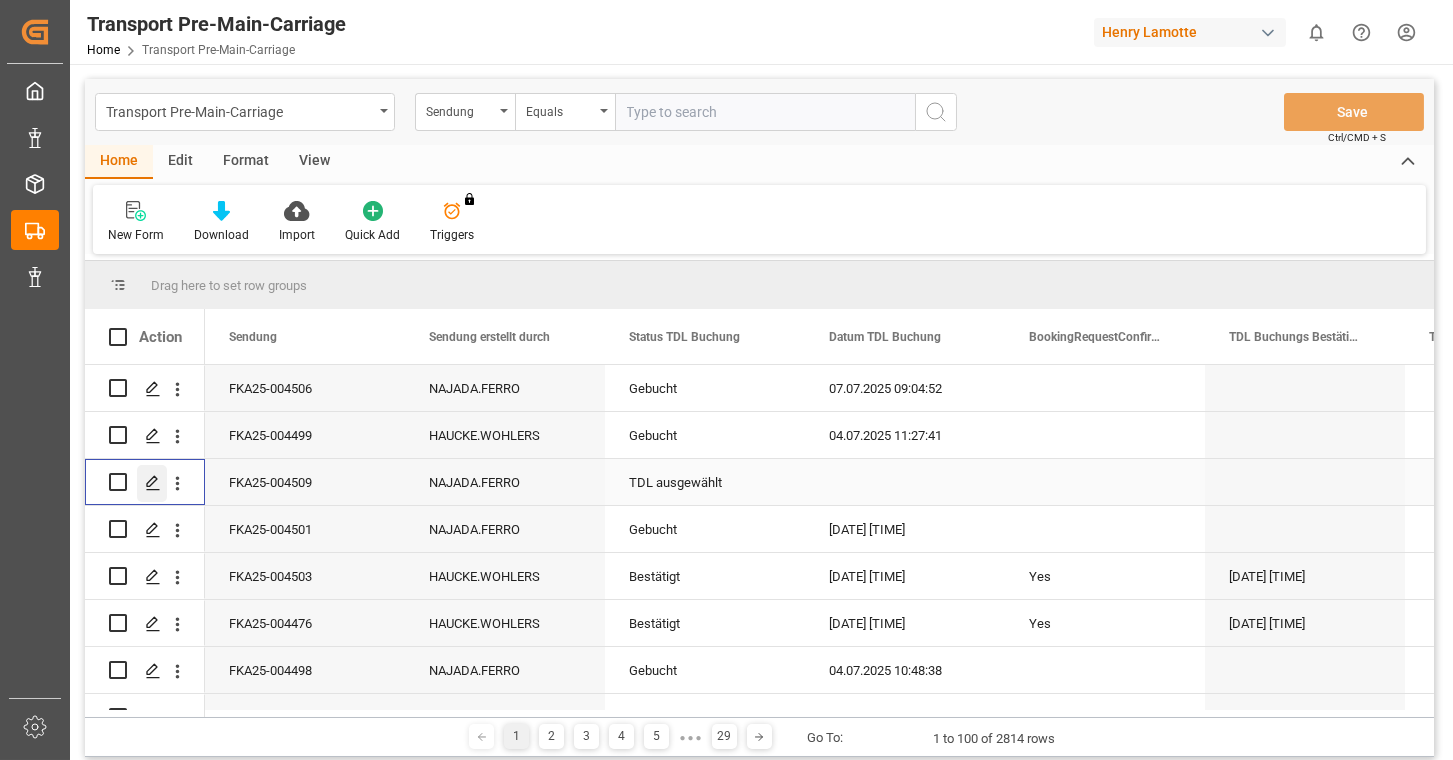 click at bounding box center (152, 481) 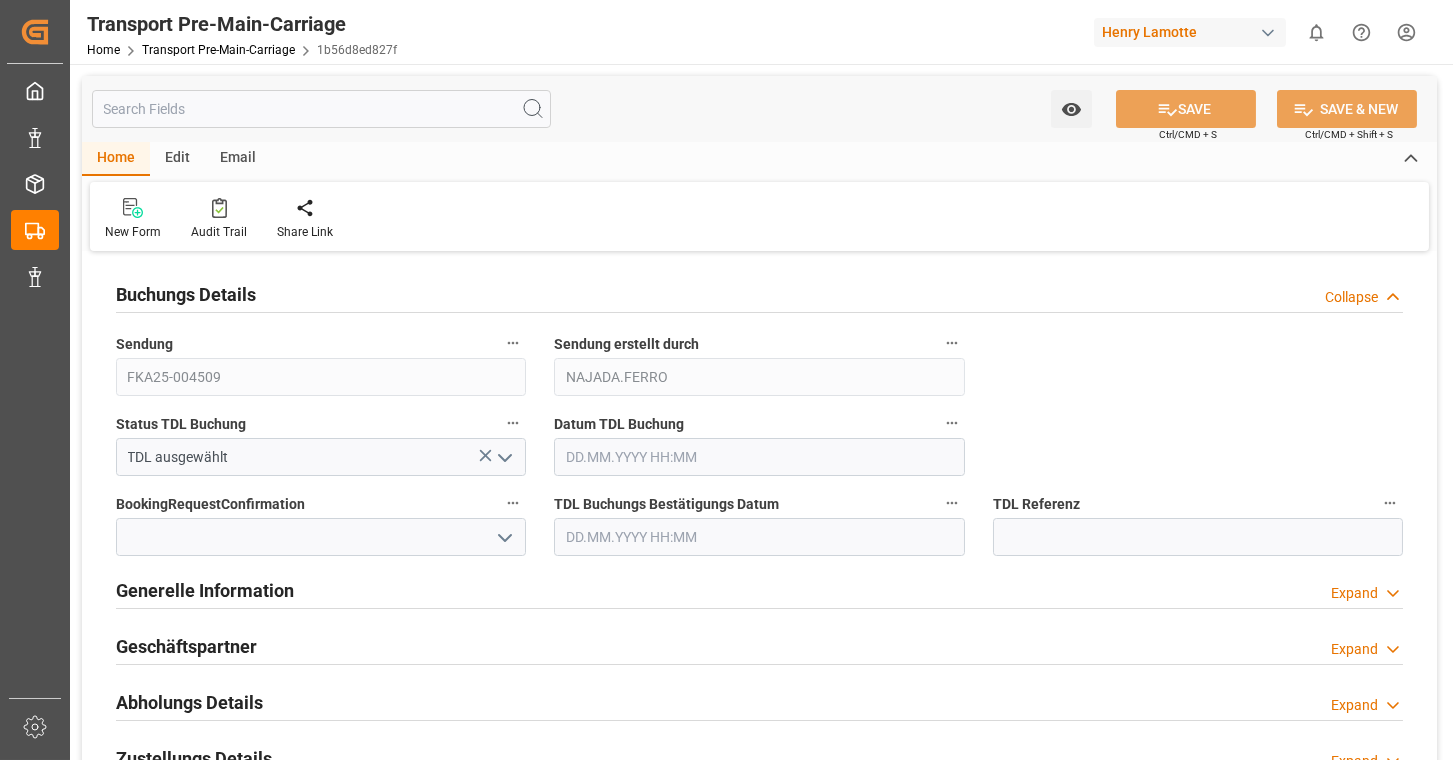 click at bounding box center [505, 458] 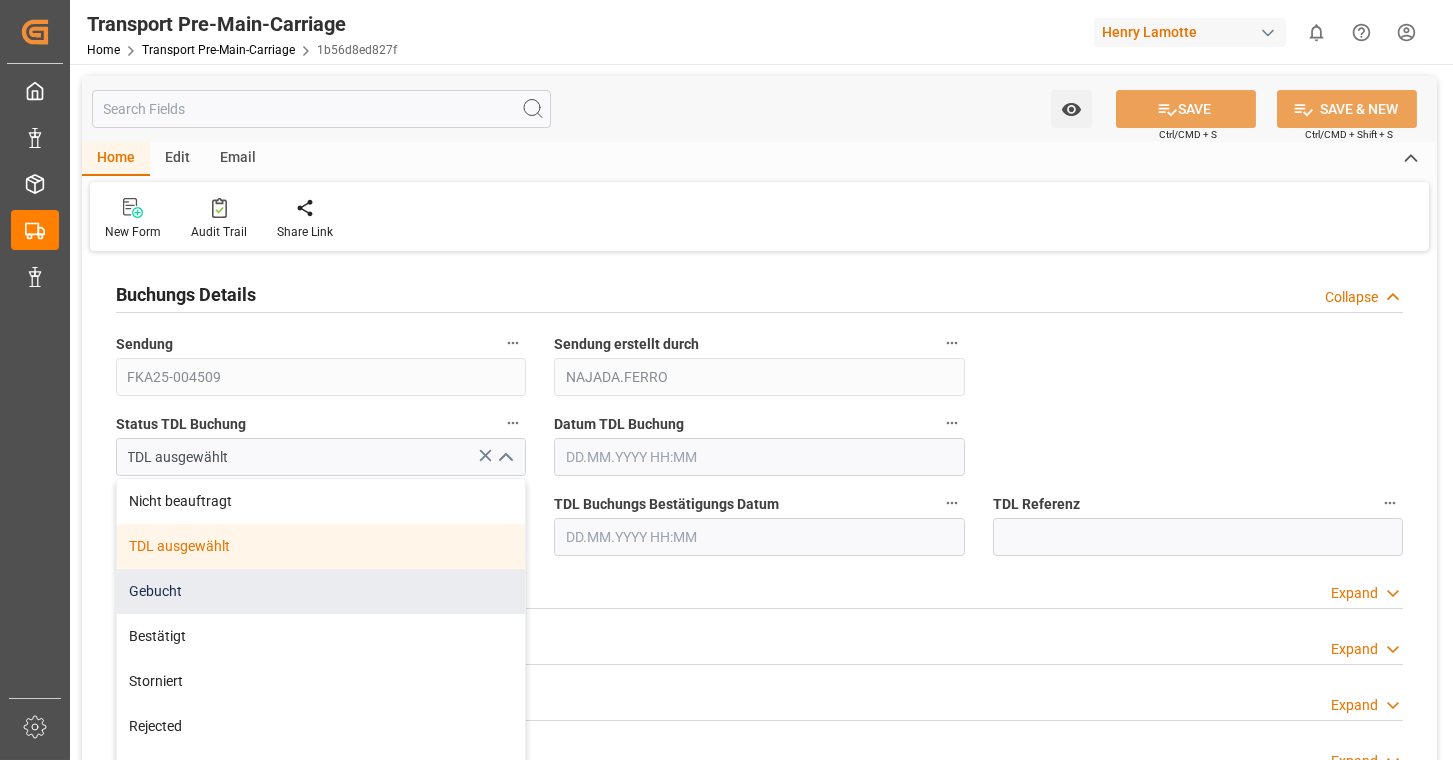 click on "Gebucht" at bounding box center [321, 591] 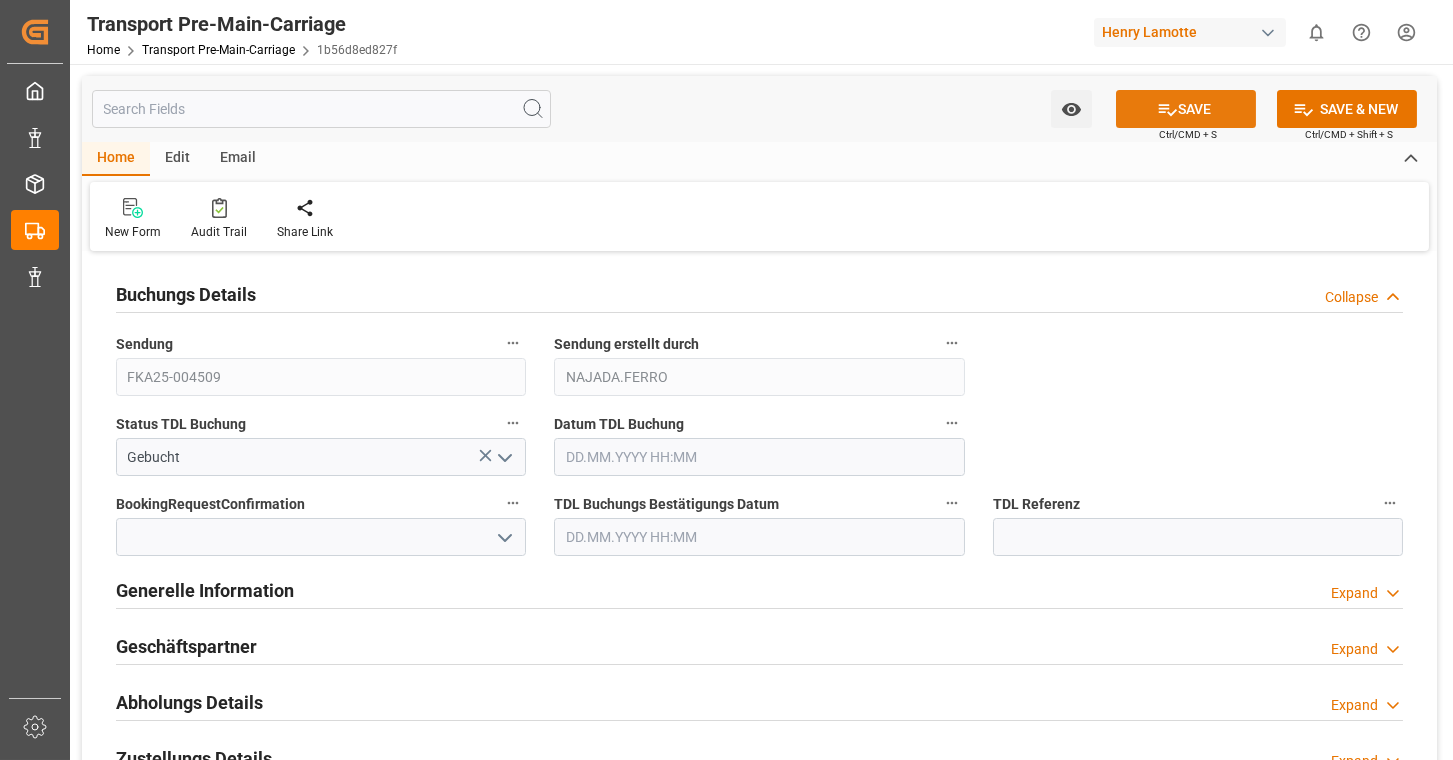 click at bounding box center [1167, 109] 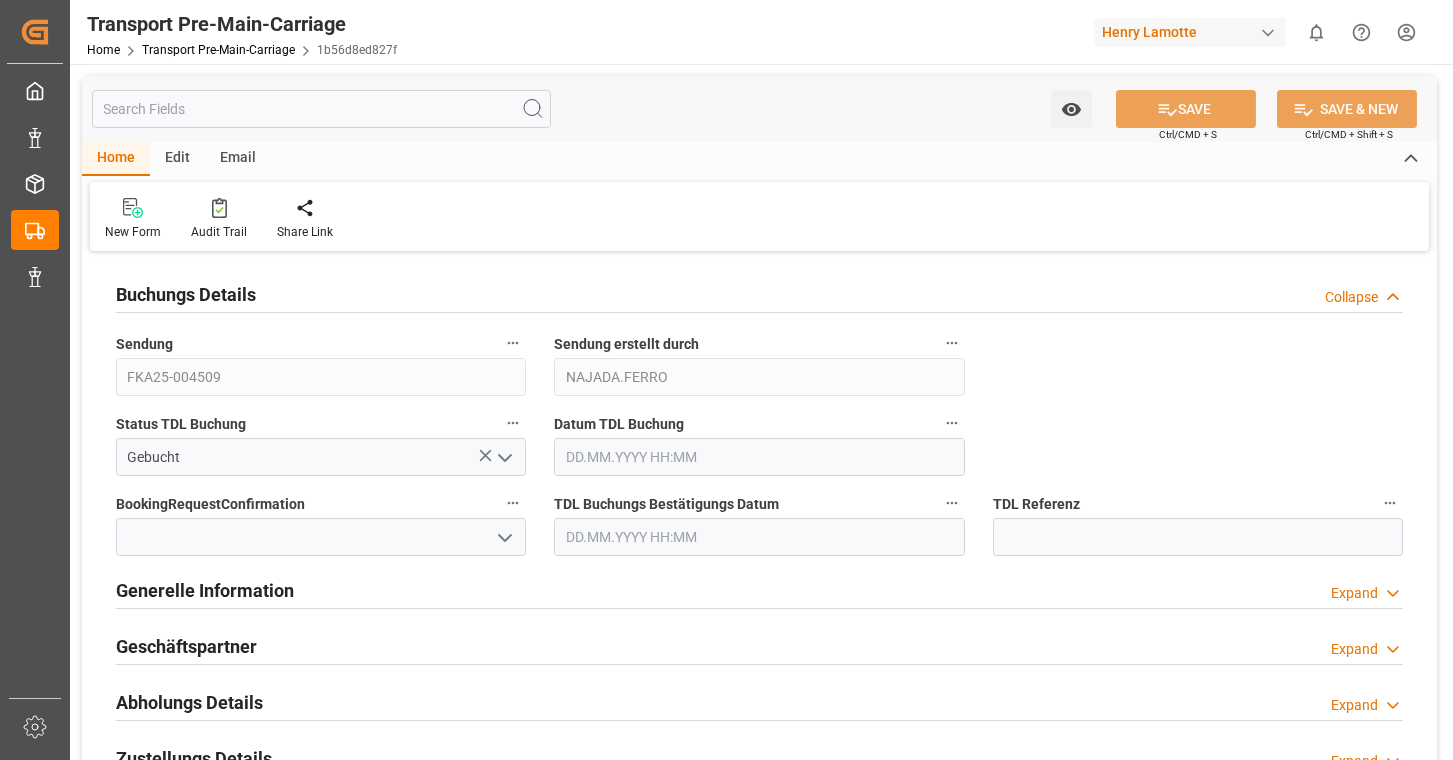 click at bounding box center [505, 538] 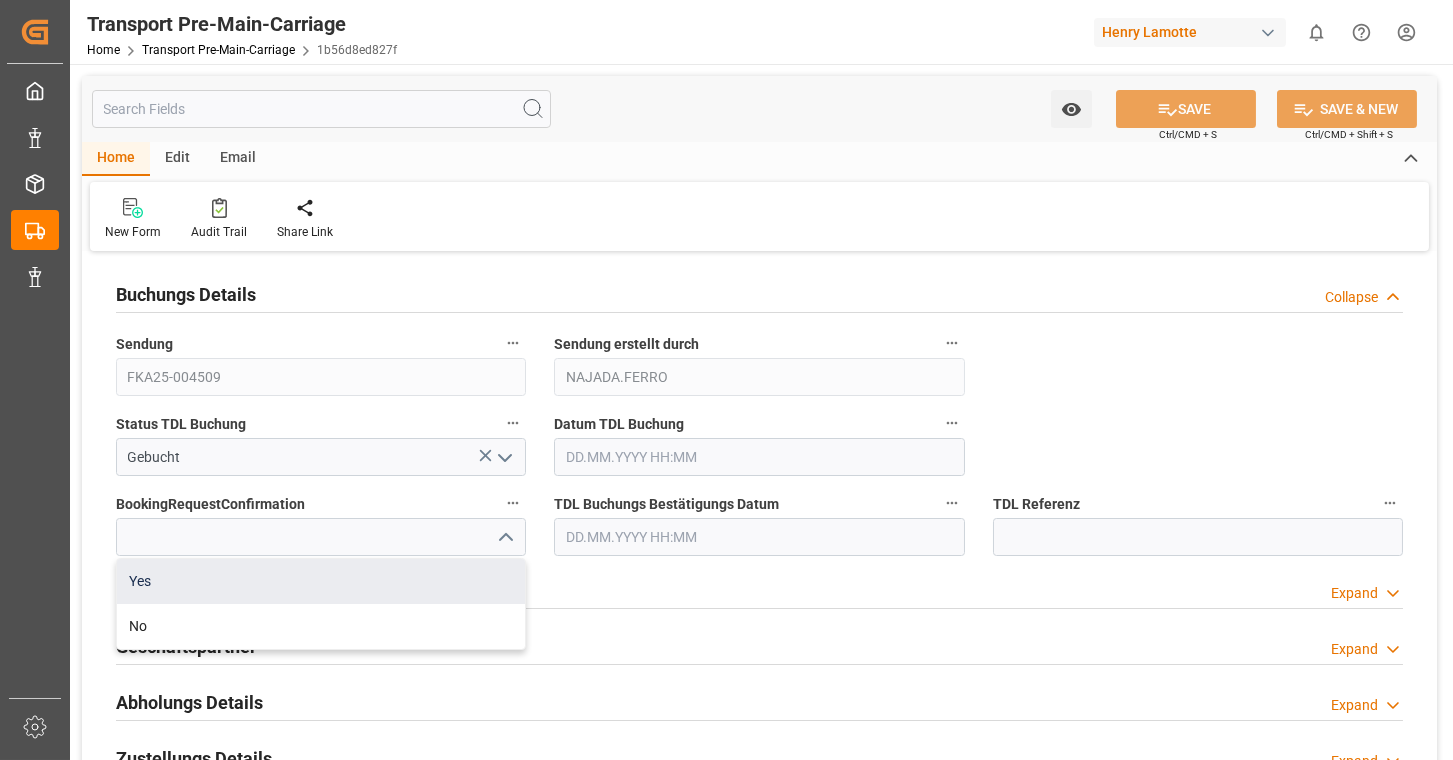 click on "Yes" at bounding box center (321, 581) 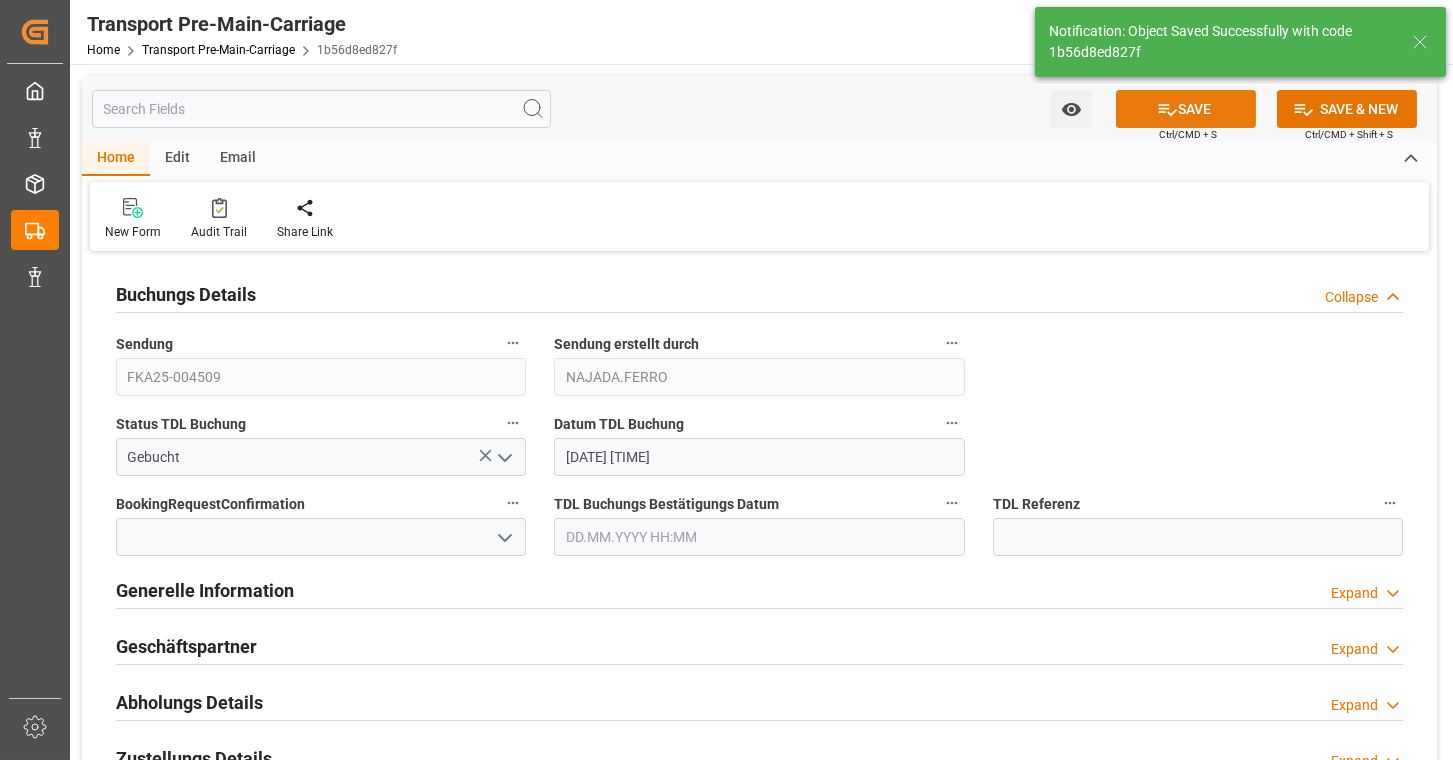 click at bounding box center (1167, 109) 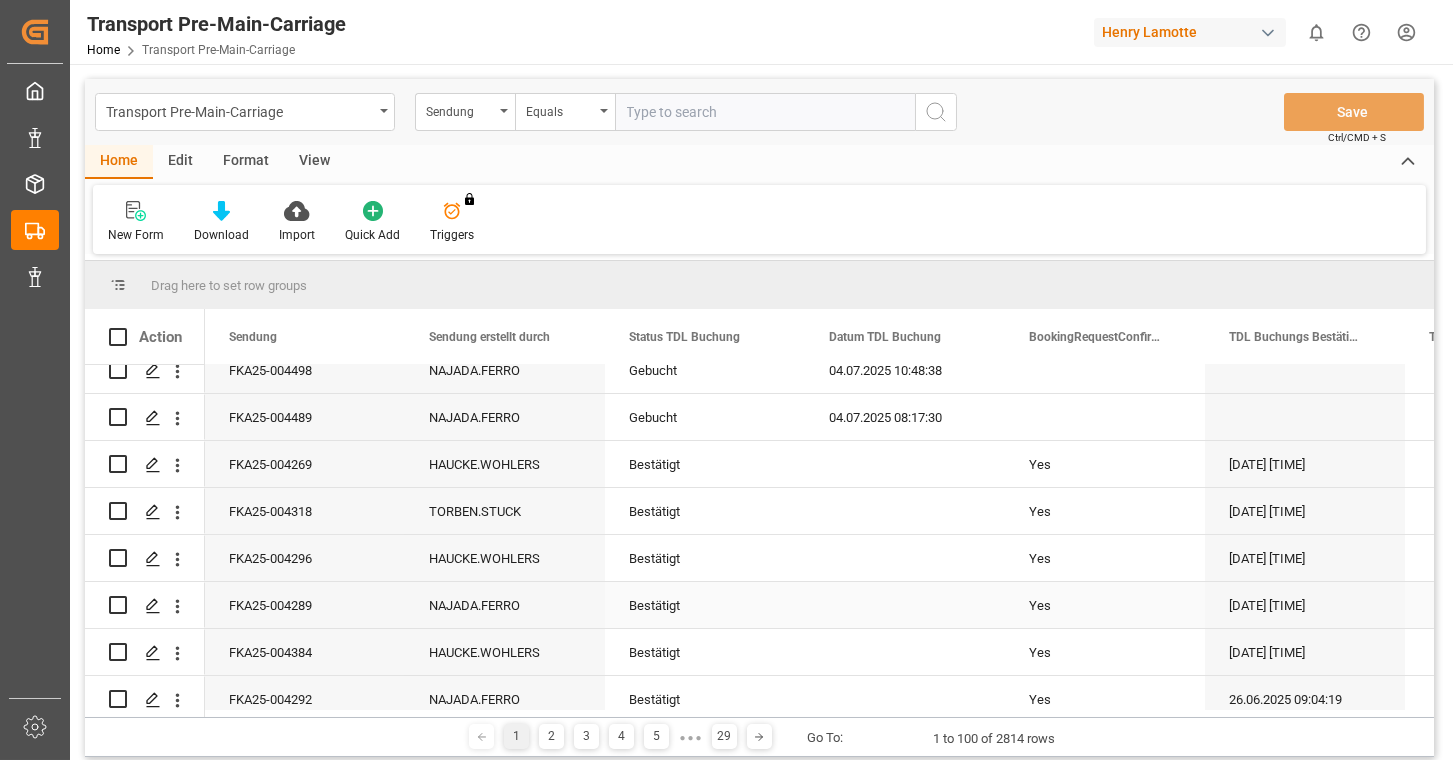 scroll, scrollTop: 0, scrollLeft: 0, axis: both 